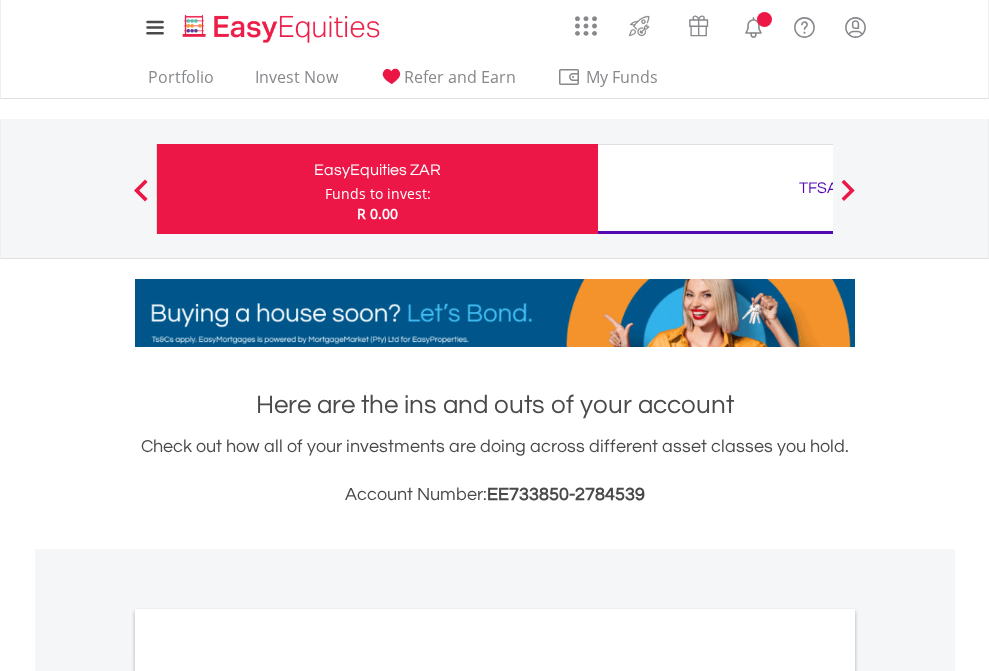 scroll, scrollTop: 0, scrollLeft: 0, axis: both 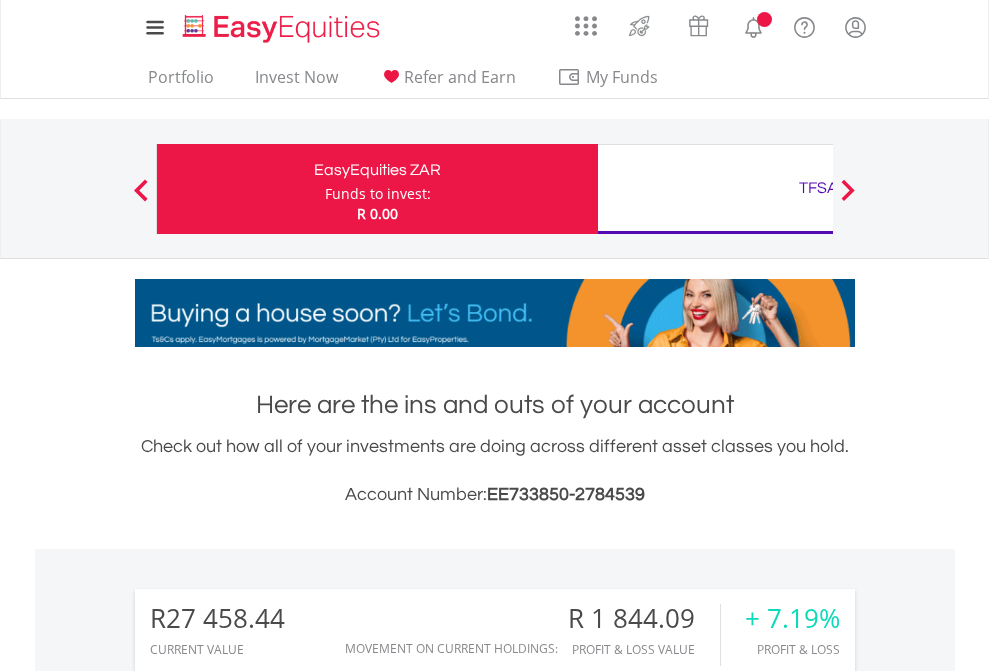 click on "Funds to invest:" at bounding box center [378, 194] 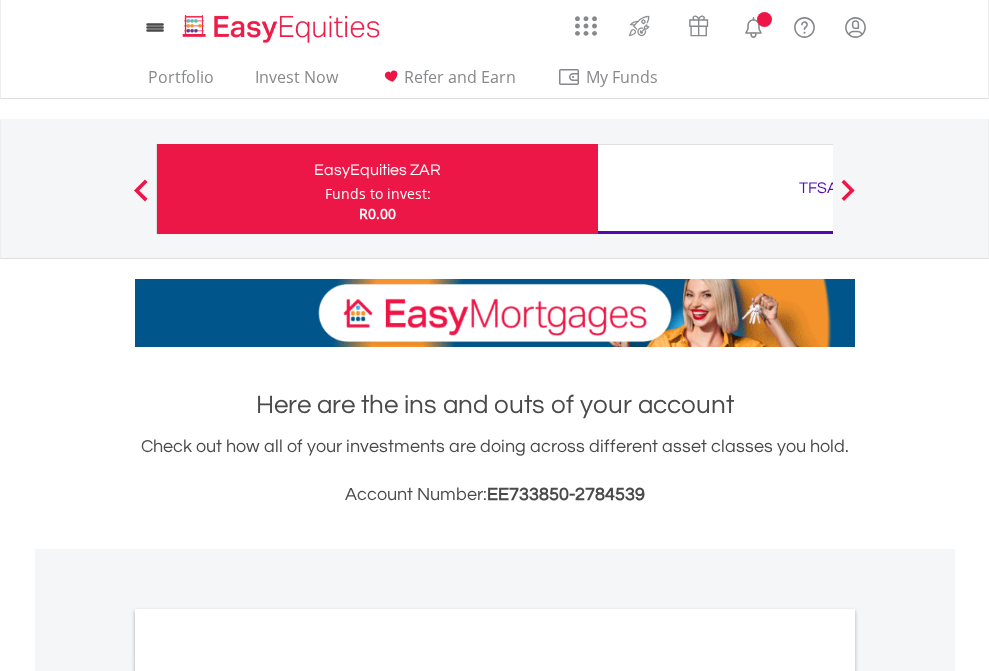 scroll, scrollTop: 0, scrollLeft: 0, axis: both 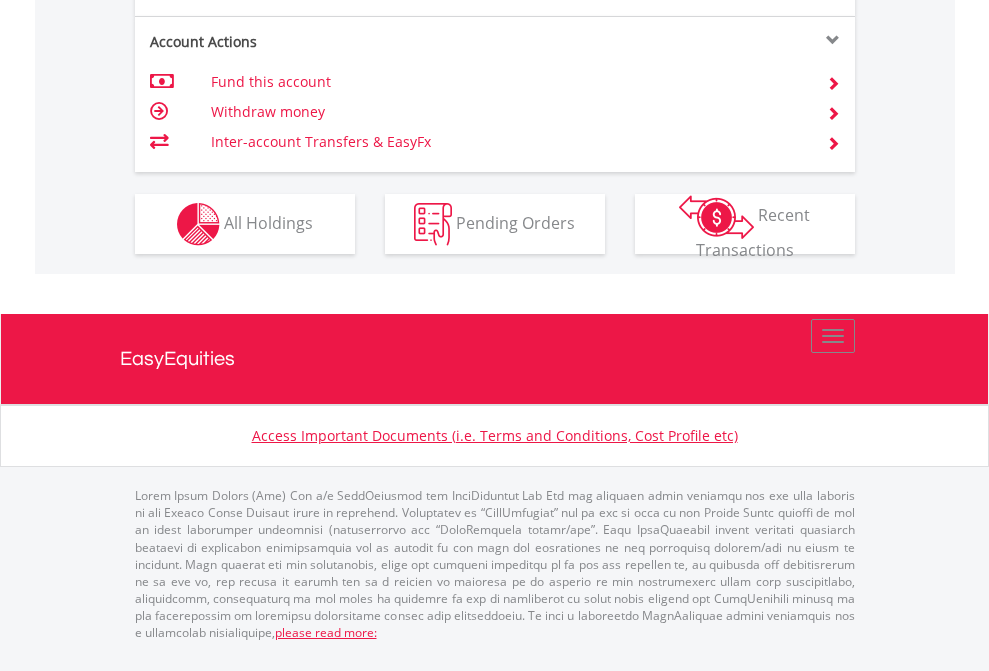 click on "Investment types" at bounding box center (706, -337) 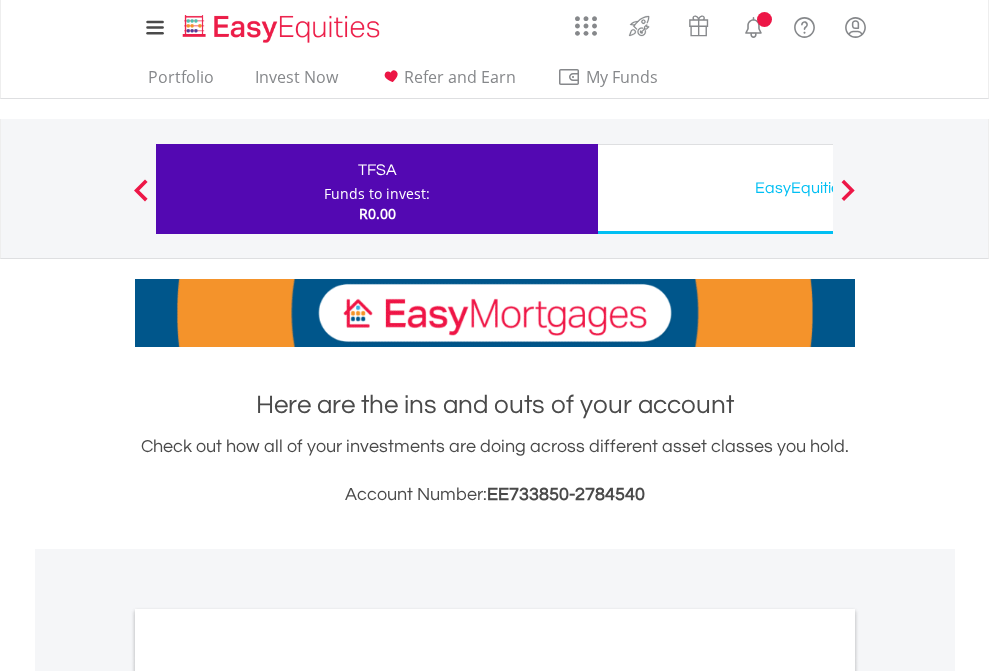scroll, scrollTop: 0, scrollLeft: 0, axis: both 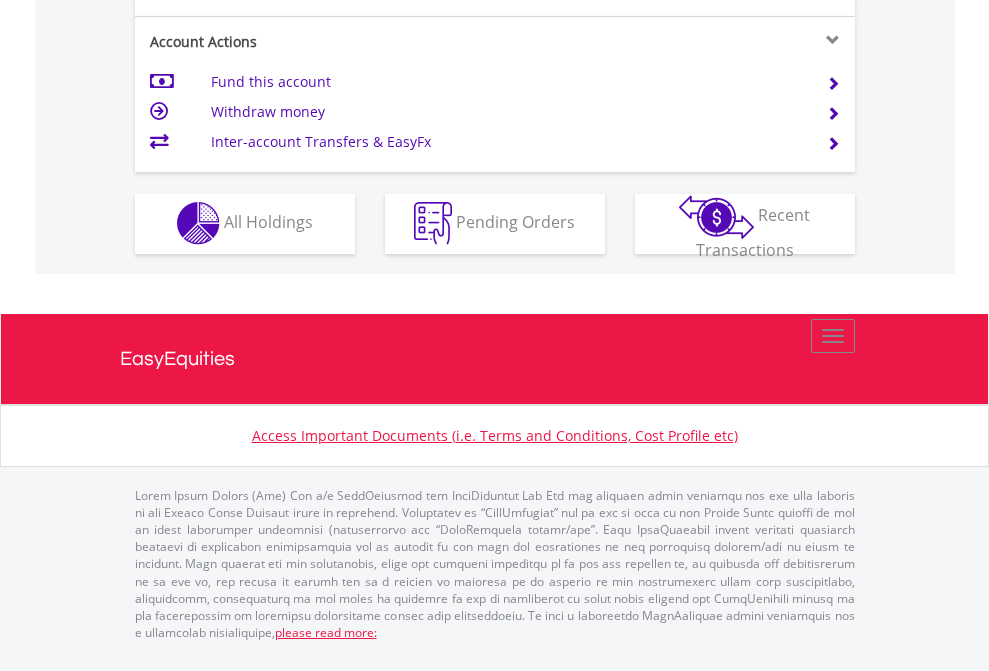 click on "Investment types" at bounding box center [706, -353] 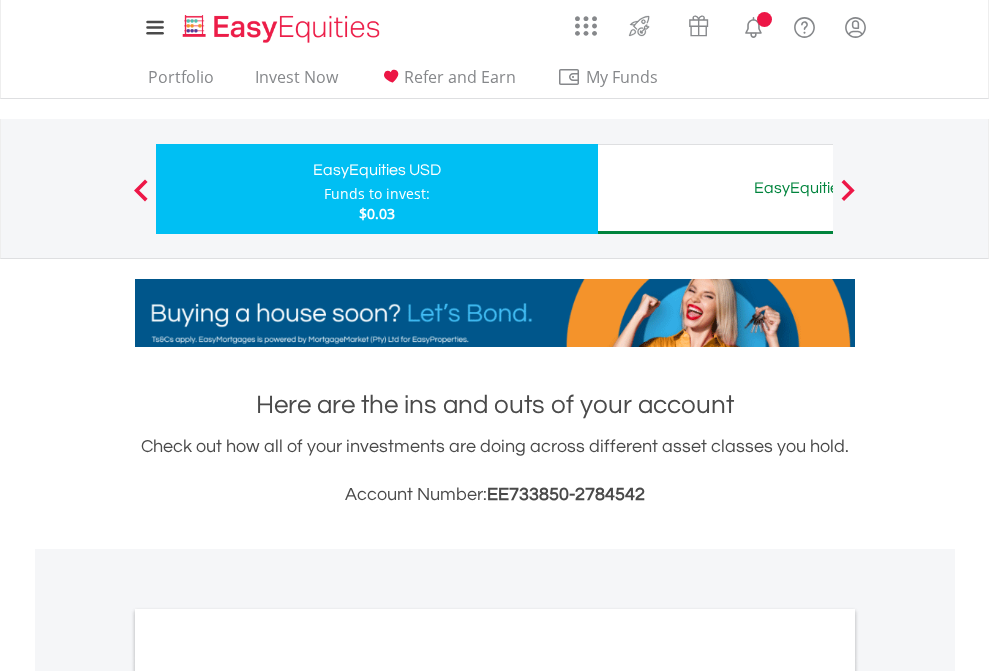 scroll, scrollTop: 0, scrollLeft: 0, axis: both 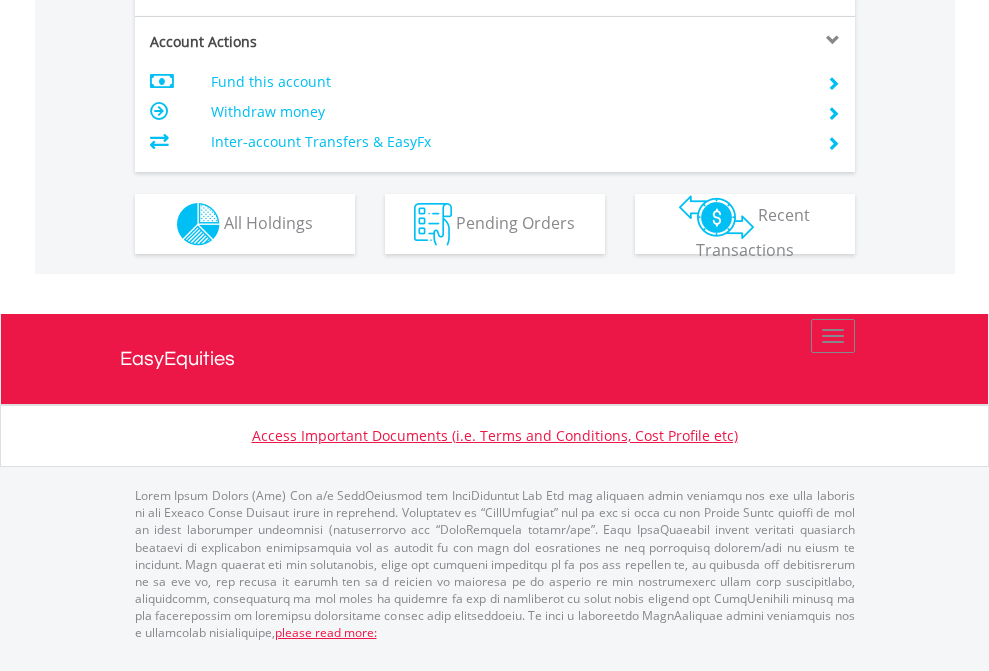 click on "Investment types" at bounding box center [706, -337] 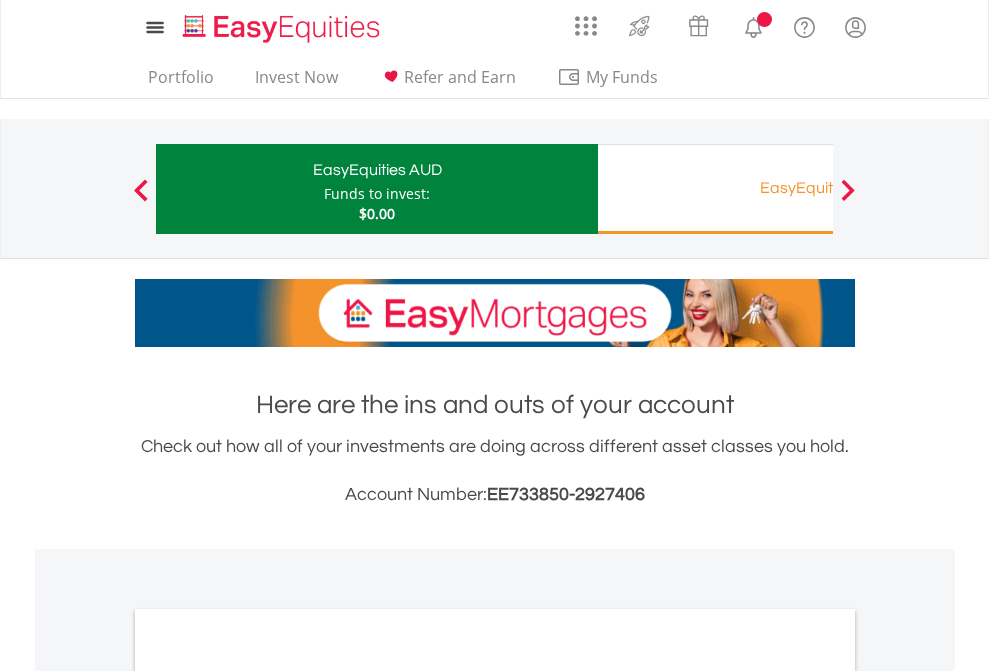 scroll, scrollTop: 0, scrollLeft: 0, axis: both 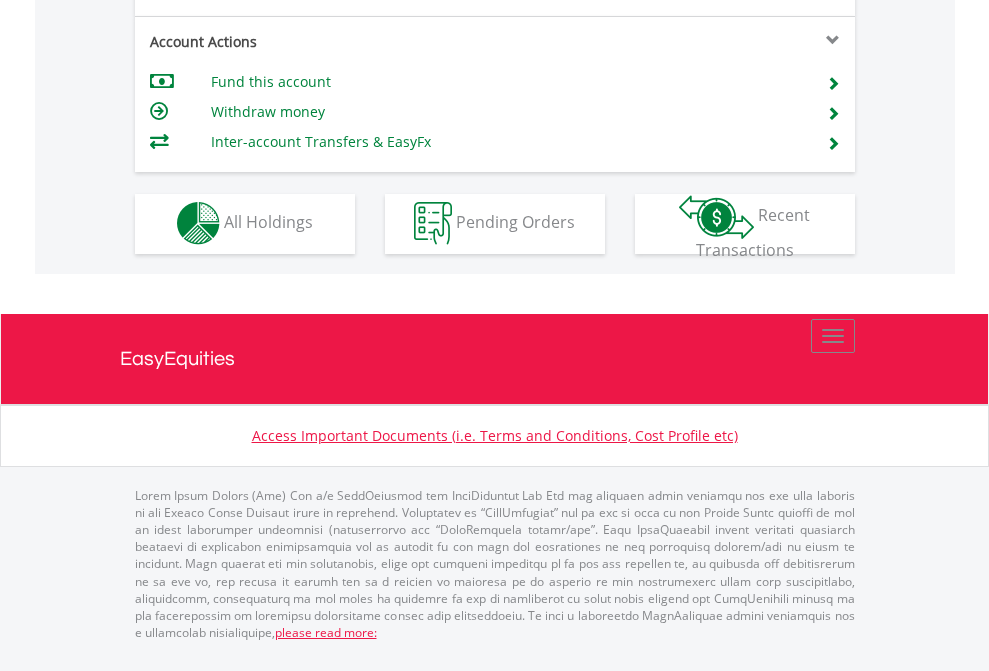 click on "Investment types" at bounding box center [706, -353] 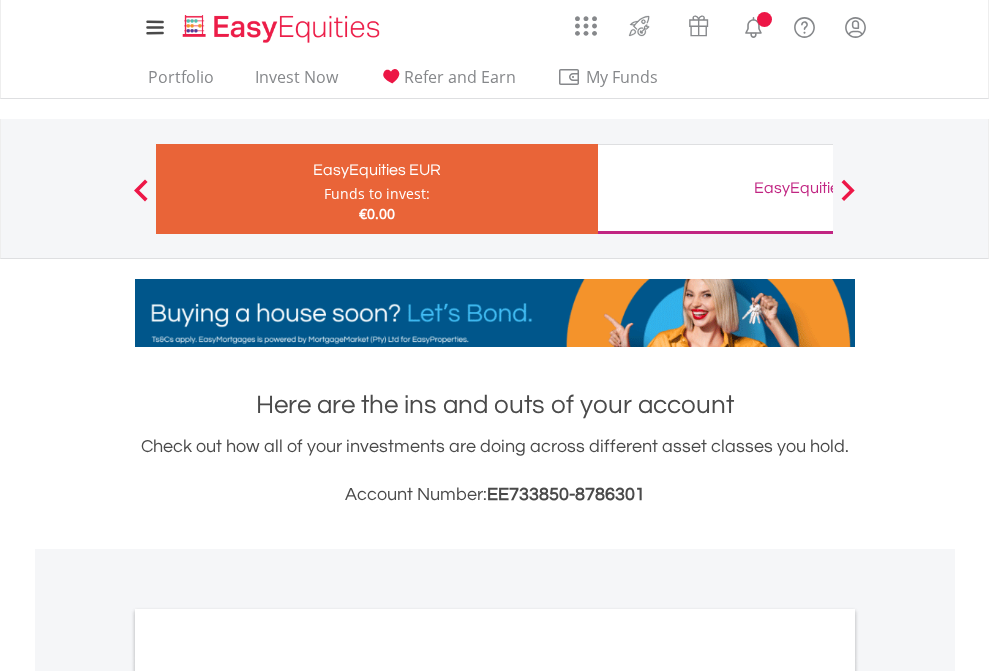 scroll, scrollTop: 0, scrollLeft: 0, axis: both 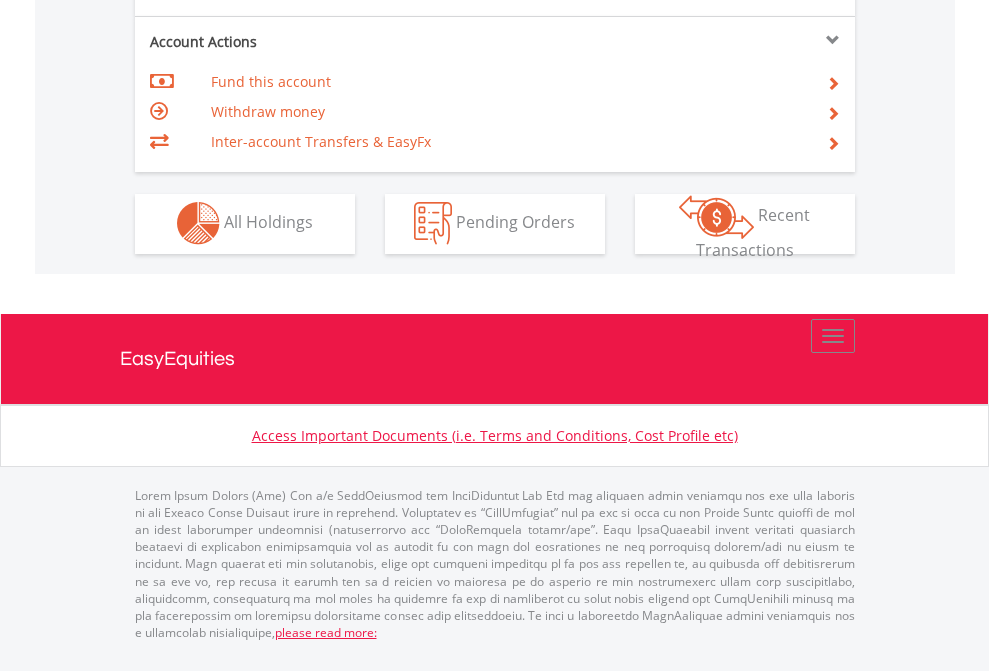 click on "Investment types" at bounding box center (706, -353) 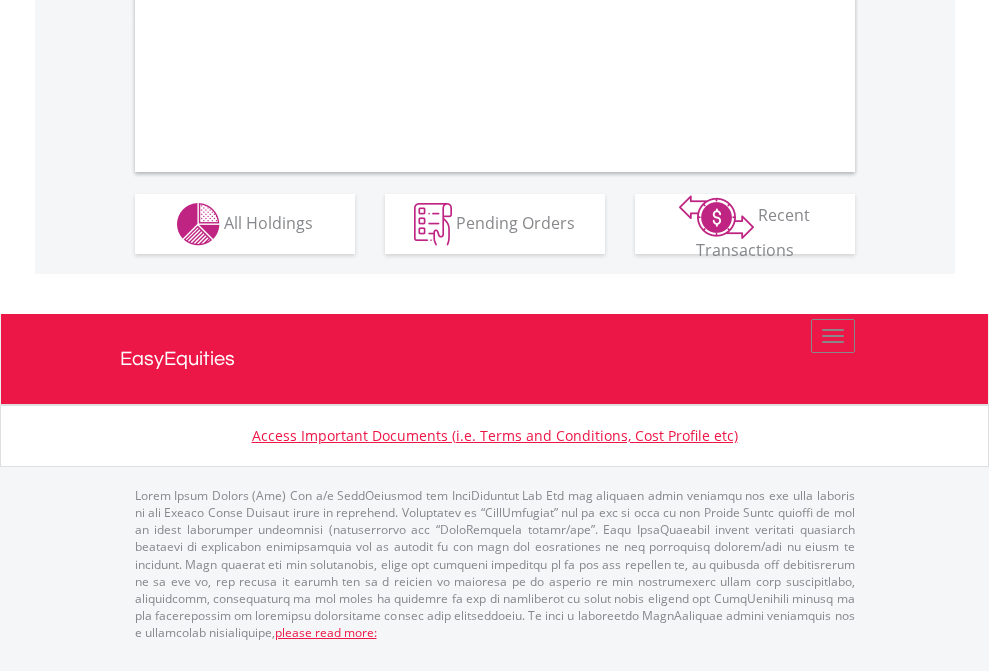 scroll, scrollTop: 1870, scrollLeft: 0, axis: vertical 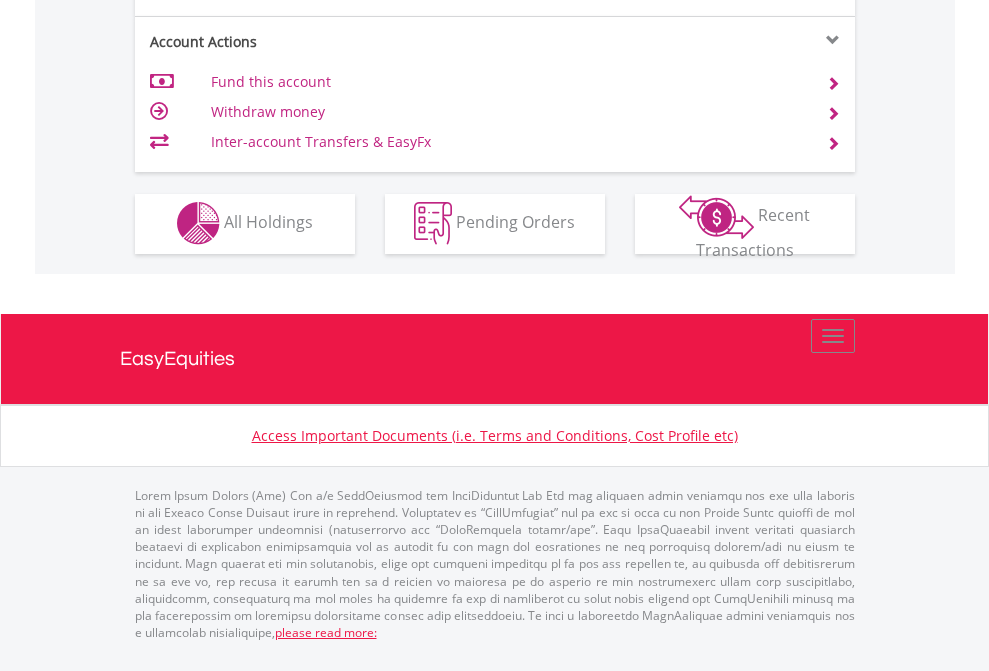 click on "Investment types" at bounding box center [706, -353] 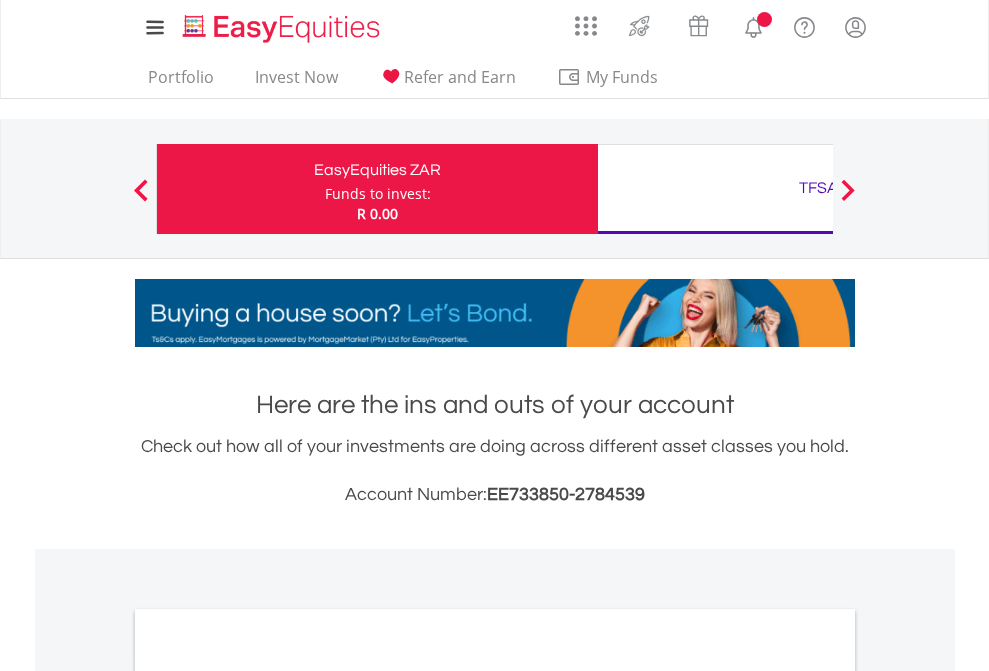scroll, scrollTop: 1202, scrollLeft: 0, axis: vertical 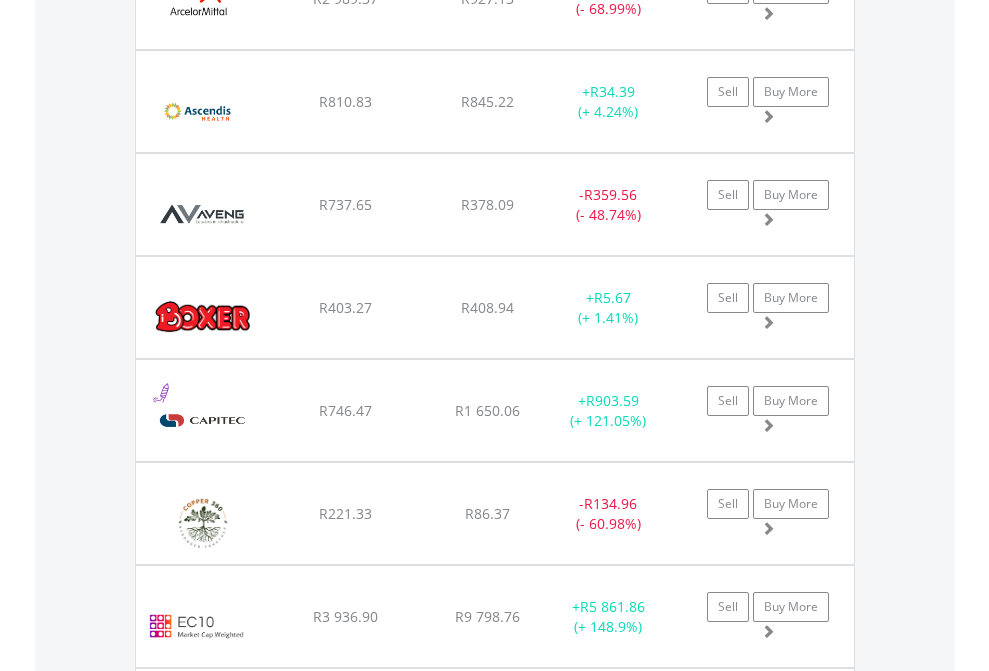click on "TFSA" at bounding box center [818, -2116] 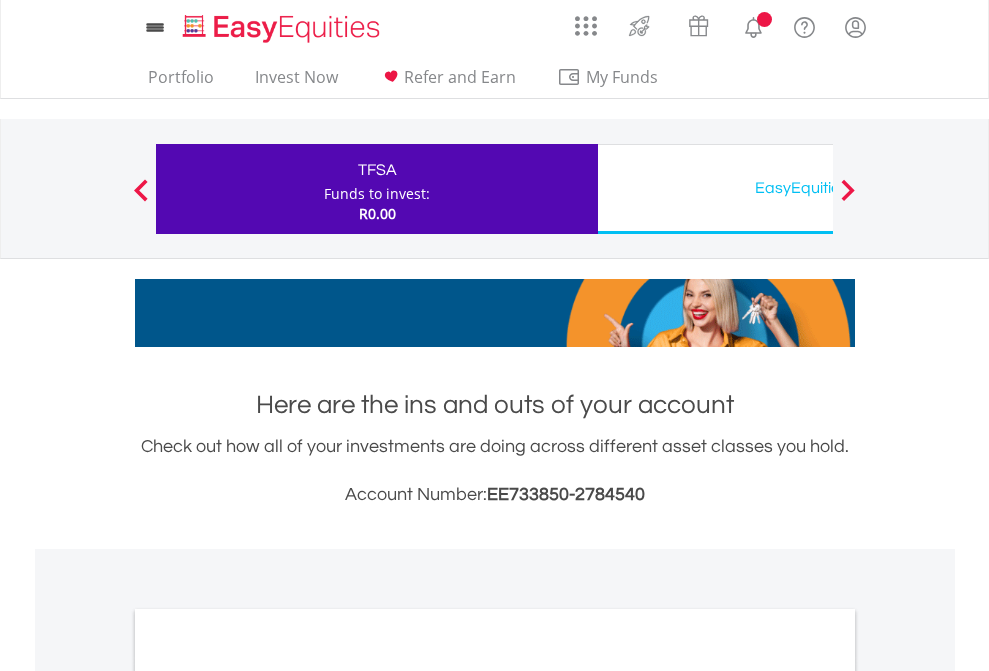 scroll, scrollTop: 1202, scrollLeft: 0, axis: vertical 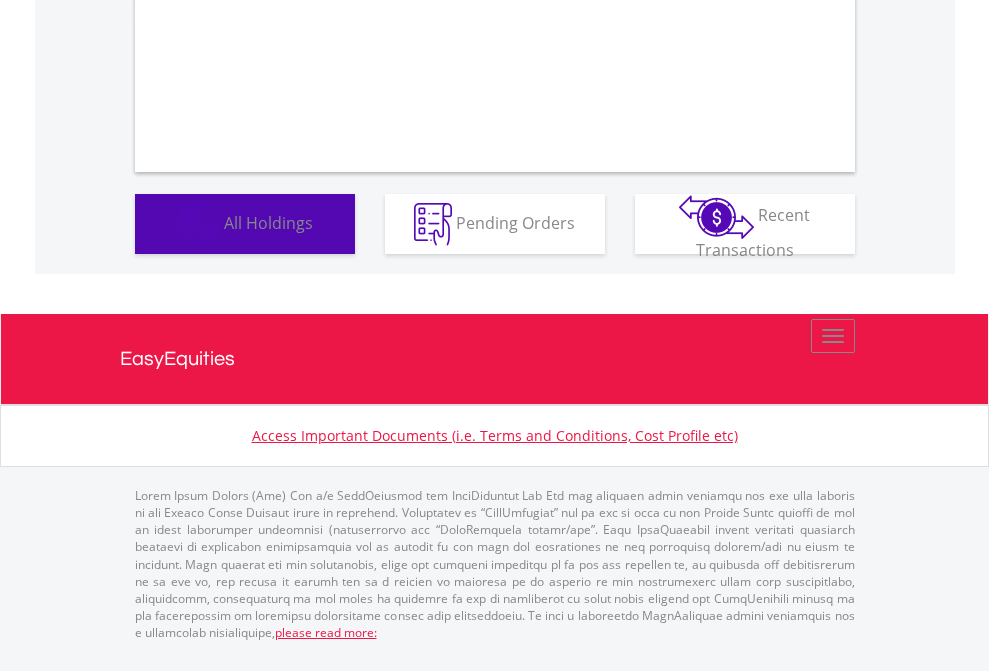 click on "All Holdings" at bounding box center (268, 222) 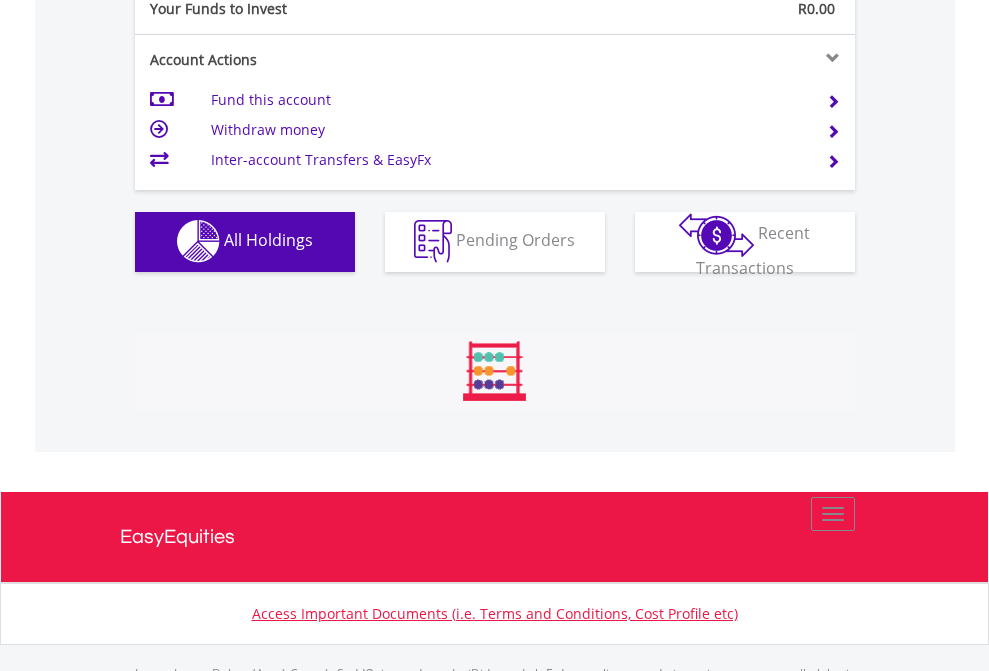 scroll, scrollTop: 999808, scrollLeft: 999687, axis: both 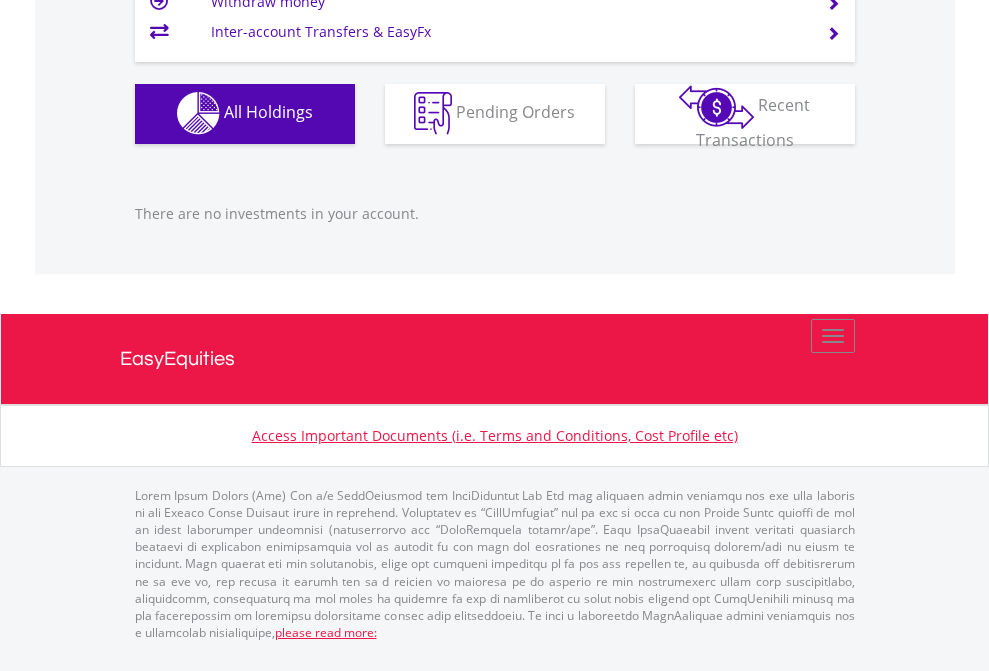 click on "EasyEquities USD" at bounding box center (818, -1142) 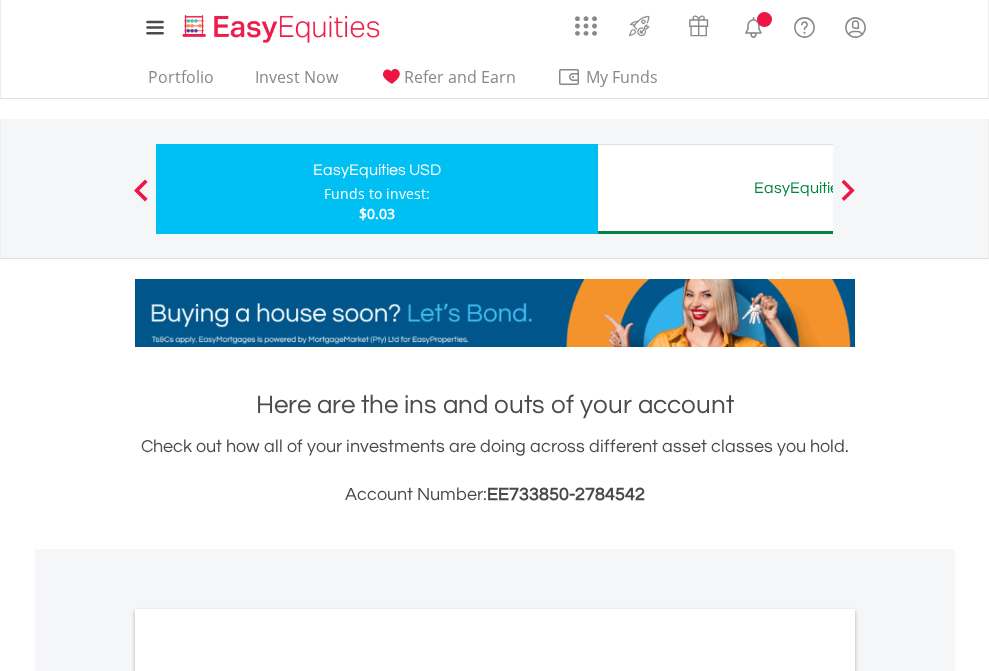 scroll, scrollTop: 1202, scrollLeft: 0, axis: vertical 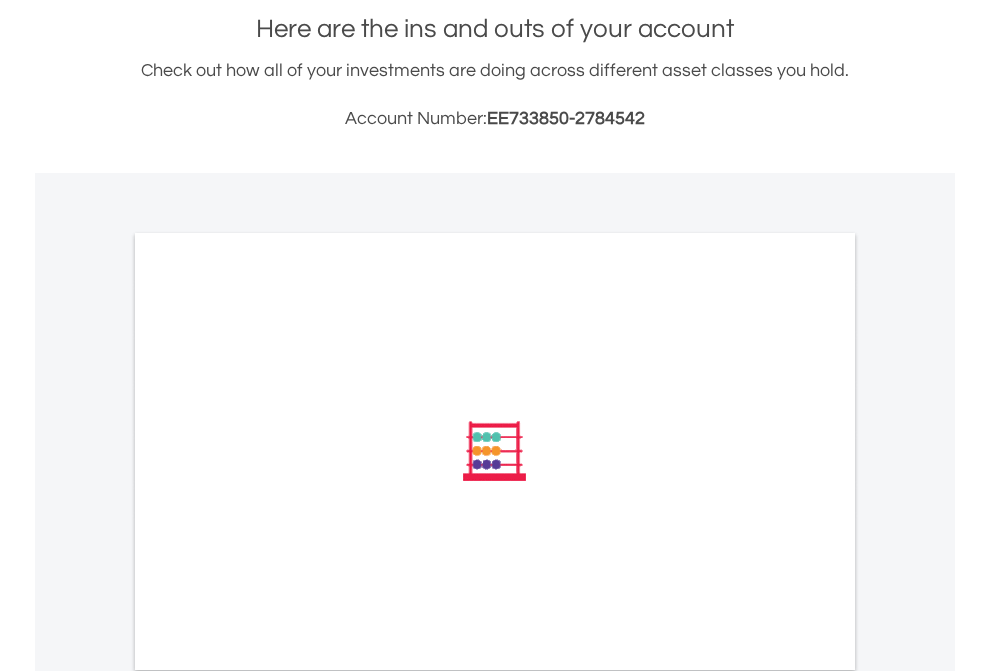click on "All Holdings" at bounding box center [268, 720] 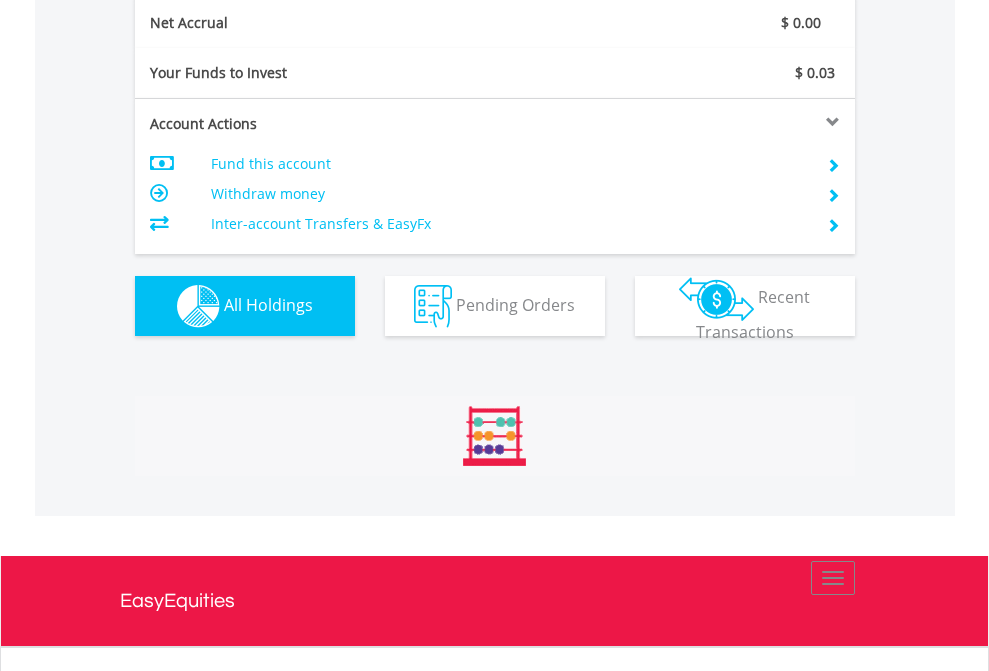 scroll, scrollTop: 999808, scrollLeft: 999687, axis: both 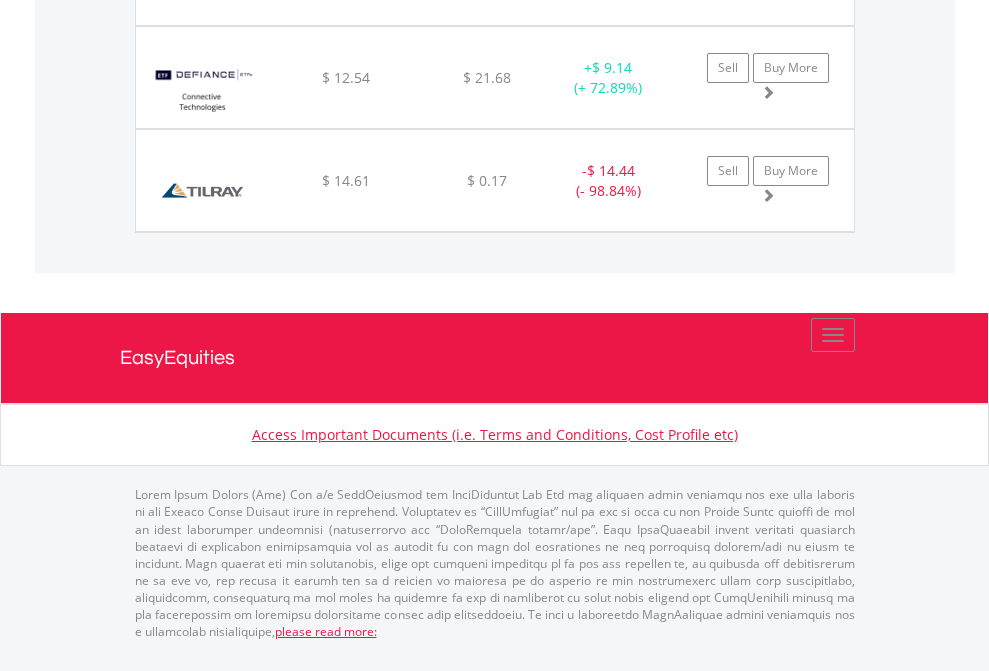 click on "EasyEquities AUD" at bounding box center (818, -1688) 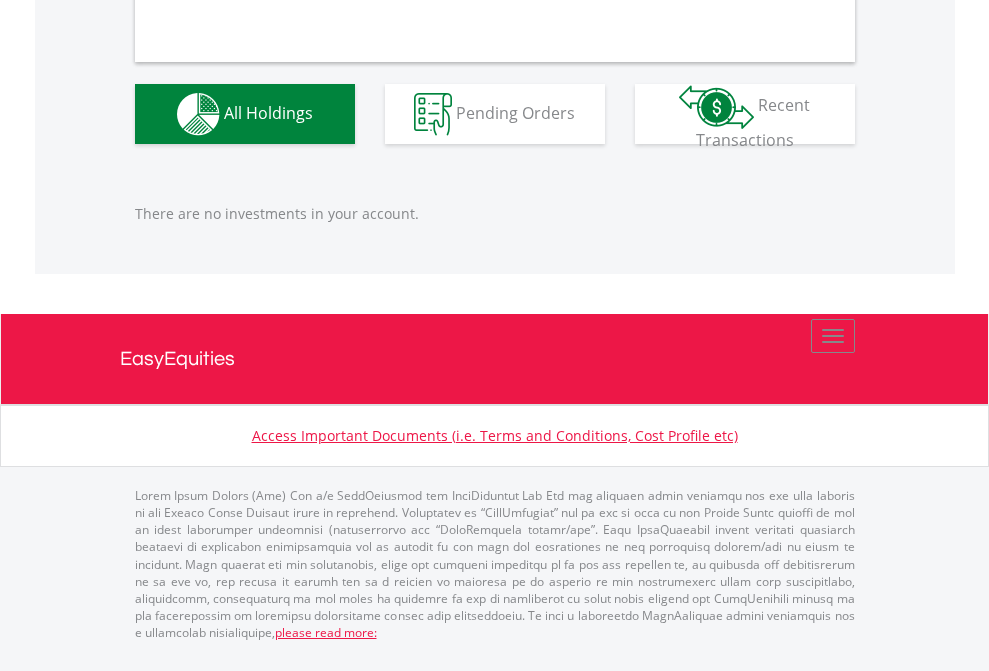 scroll, scrollTop: 1980, scrollLeft: 0, axis: vertical 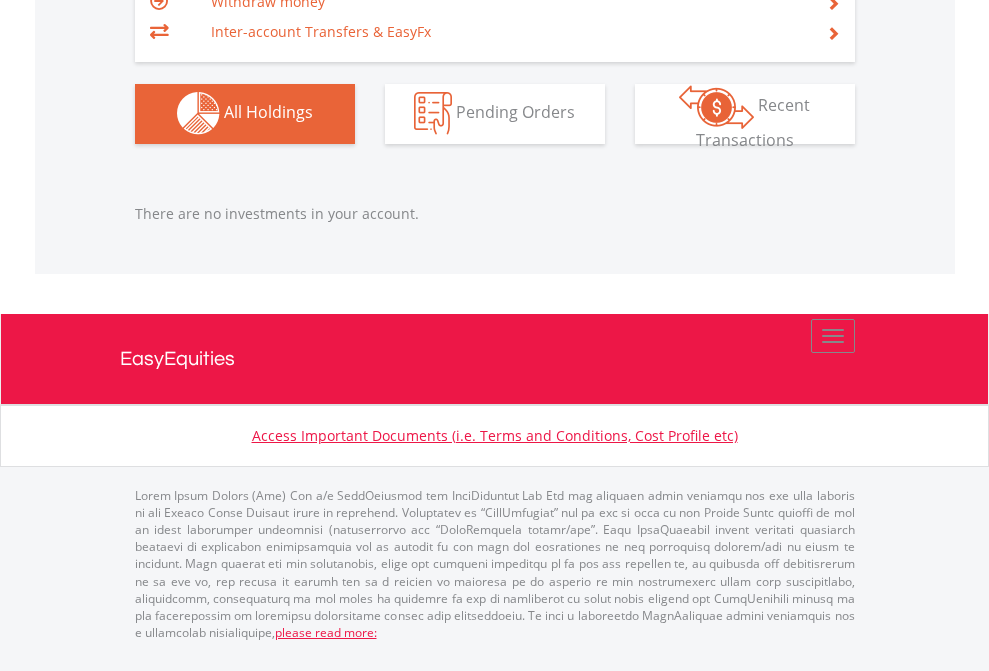 click on "EasyEquities GBP" at bounding box center (818, -1142) 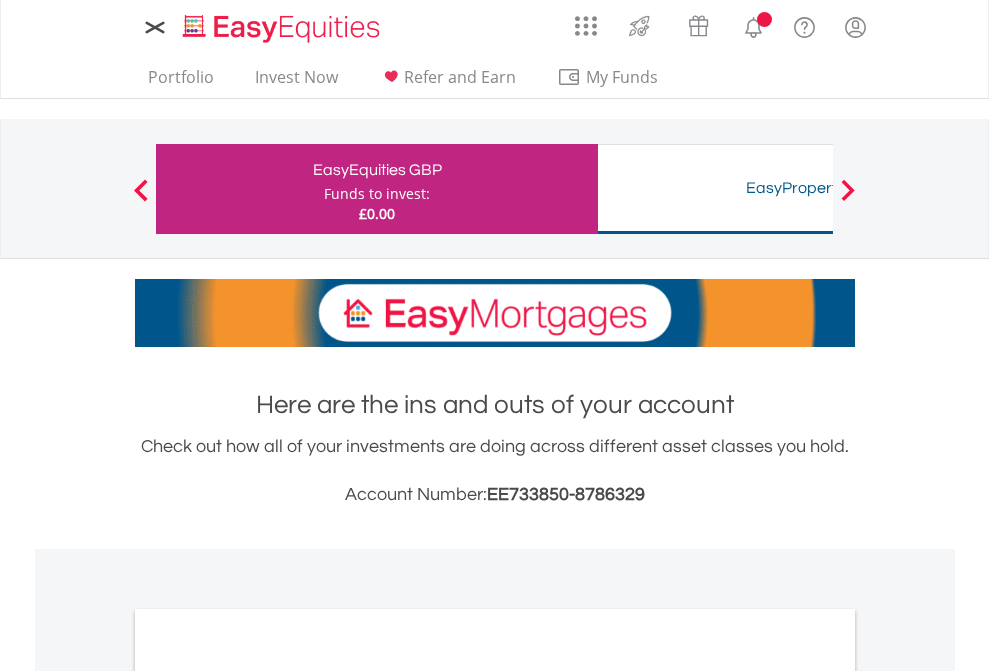 scroll, scrollTop: 0, scrollLeft: 0, axis: both 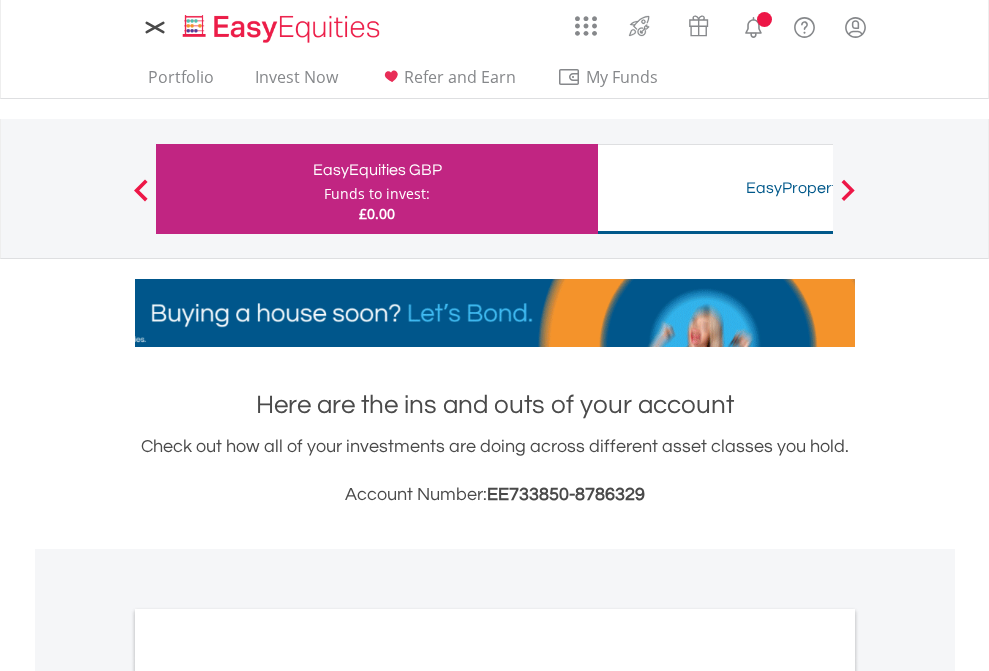 click on "All Holdings" at bounding box center (268, 1096) 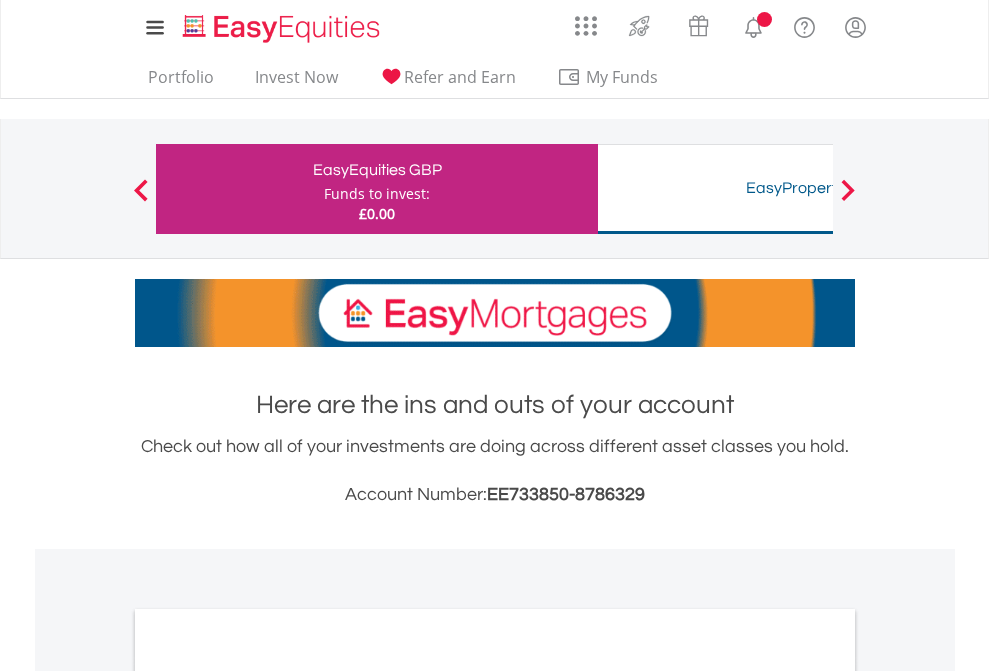scroll, scrollTop: 1202, scrollLeft: 0, axis: vertical 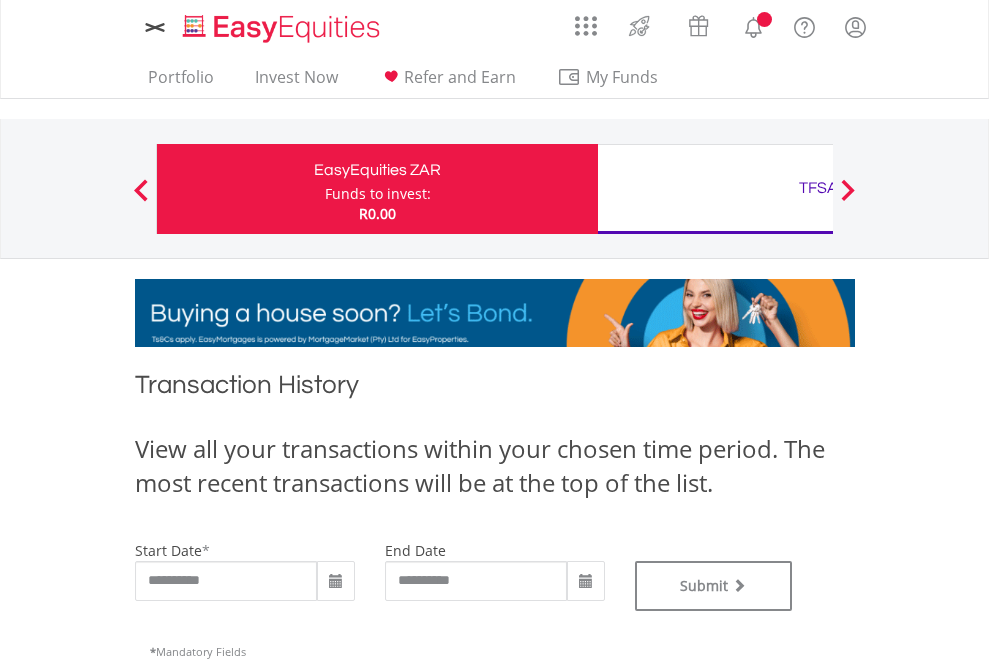 type on "**********" 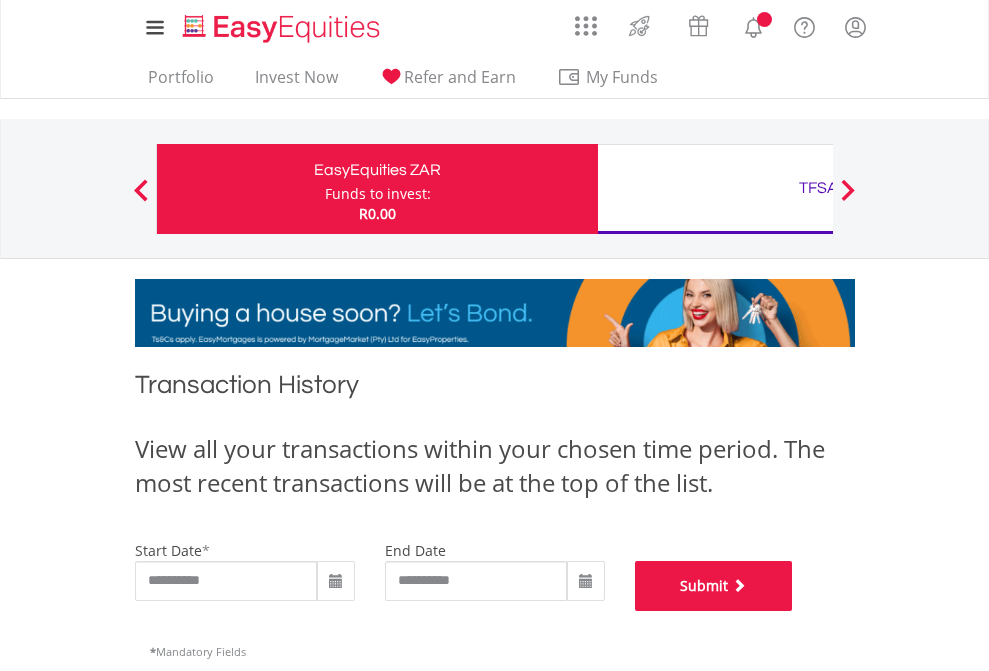 click on "Submit" at bounding box center (714, 586) 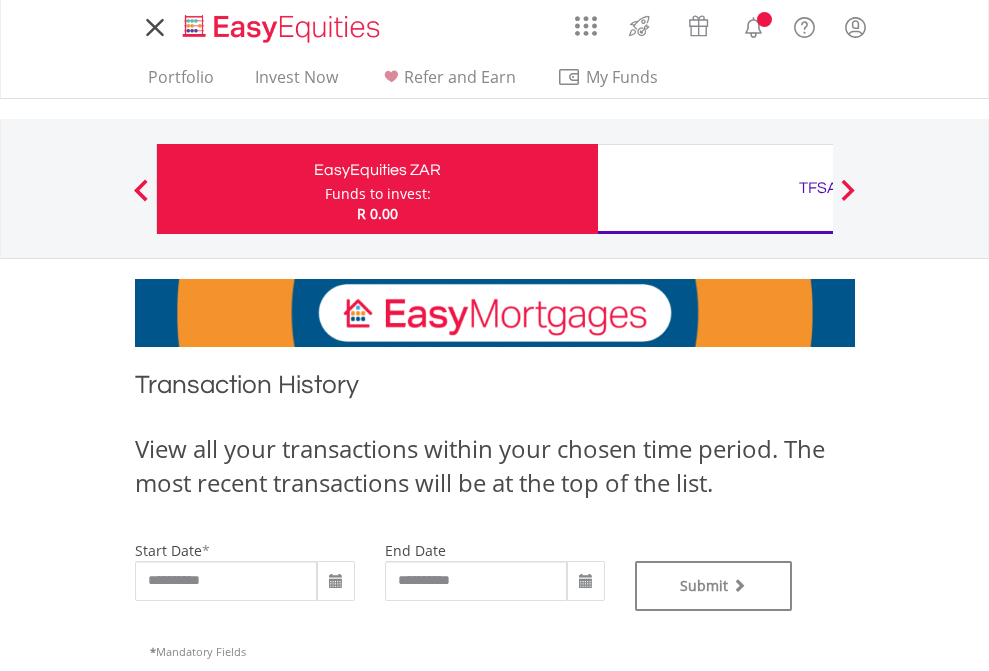 scroll, scrollTop: 0, scrollLeft: 0, axis: both 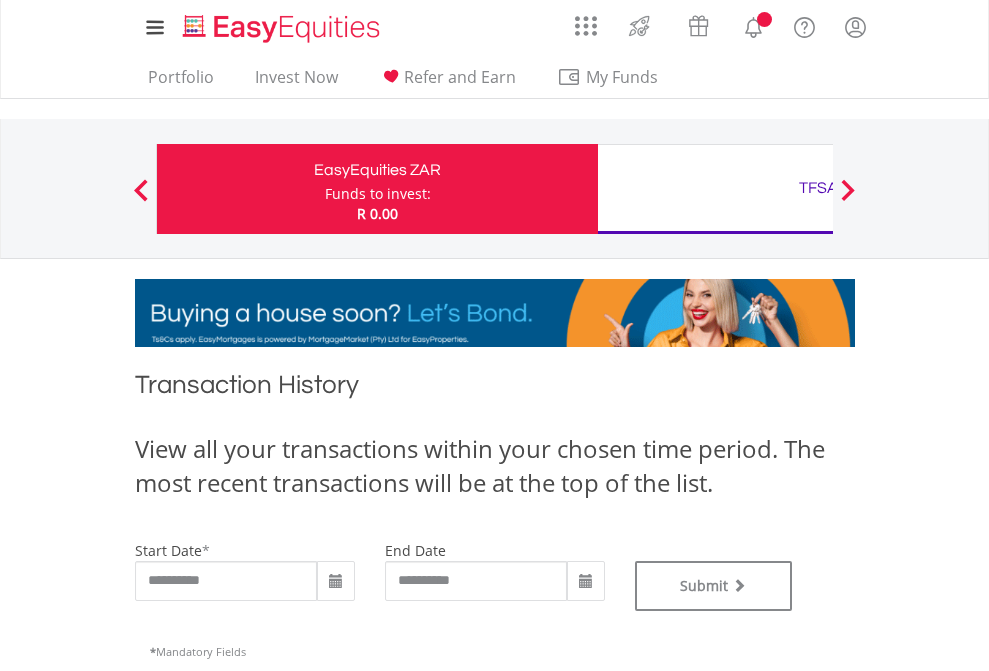 click on "TFSA" at bounding box center (818, 188) 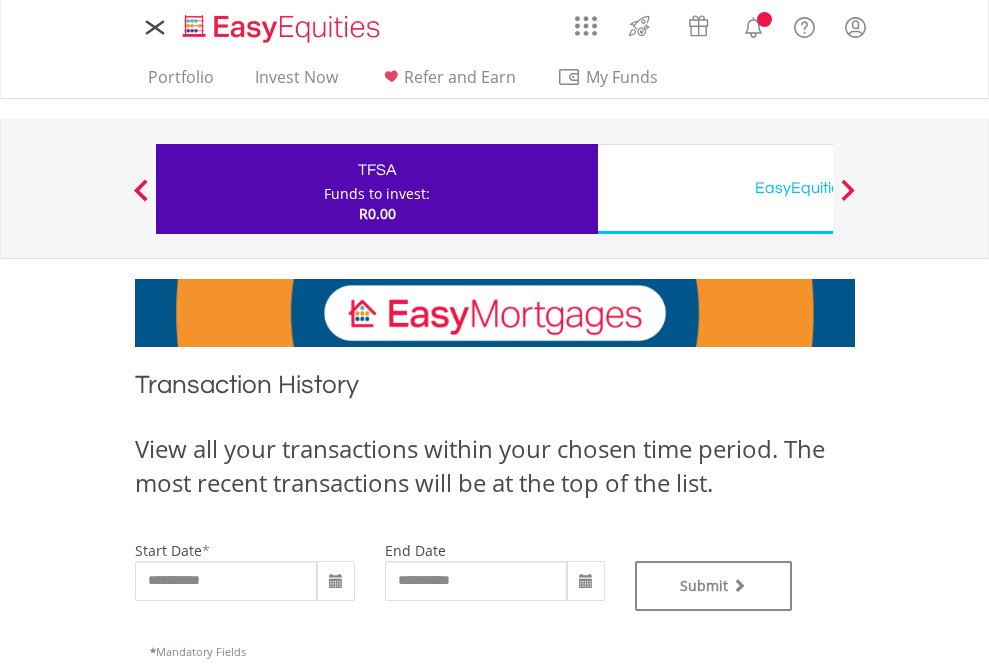 scroll, scrollTop: 0, scrollLeft: 0, axis: both 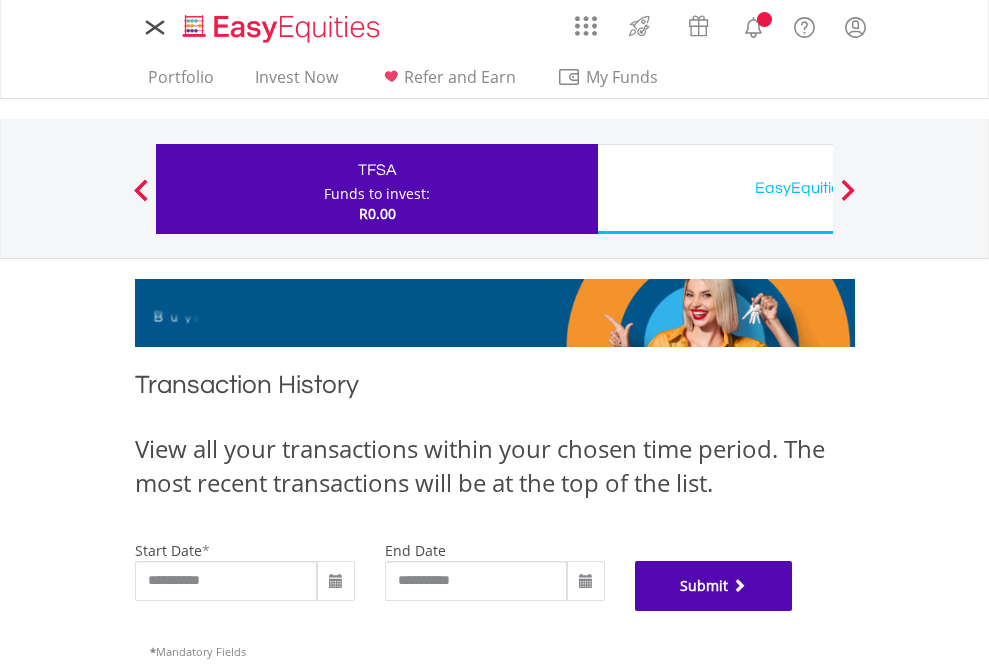 click on "Submit" at bounding box center [714, 586] 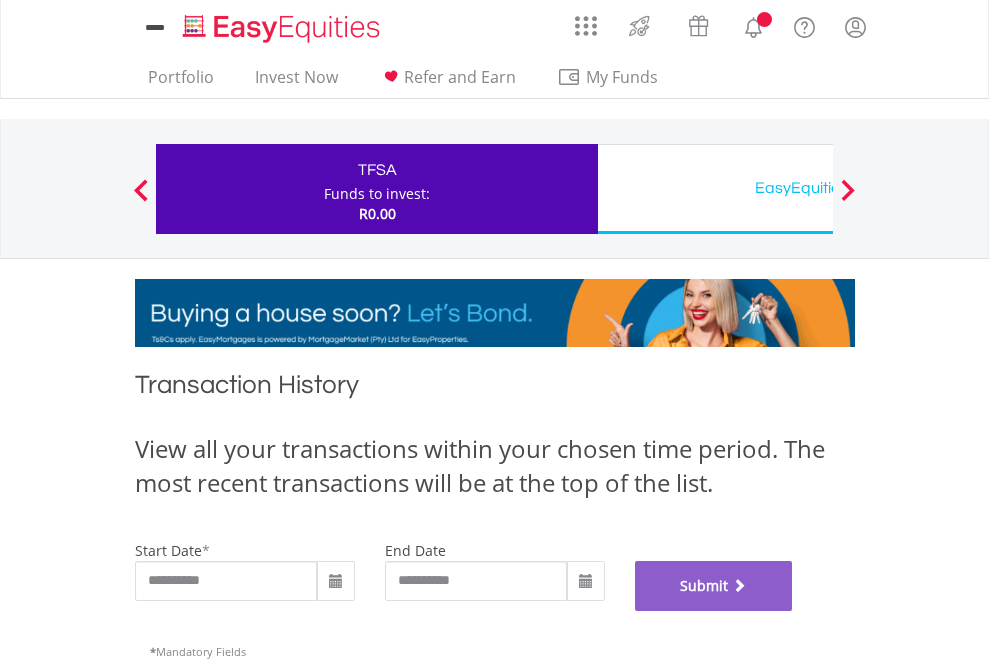 scroll, scrollTop: 811, scrollLeft: 0, axis: vertical 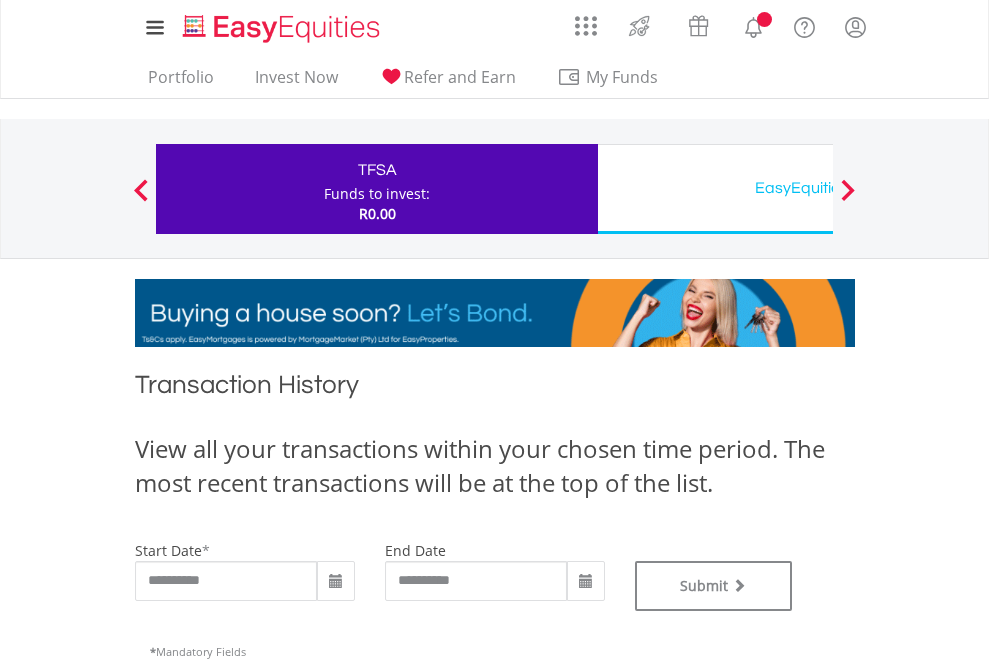 click on "EasyEquities USD" at bounding box center [818, 188] 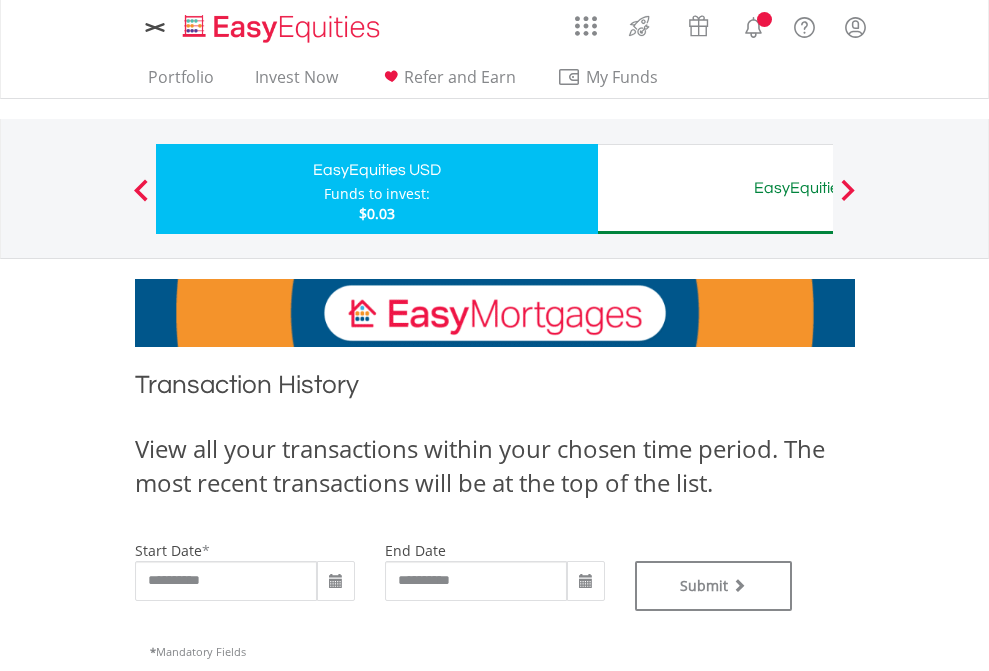 scroll, scrollTop: 0, scrollLeft: 0, axis: both 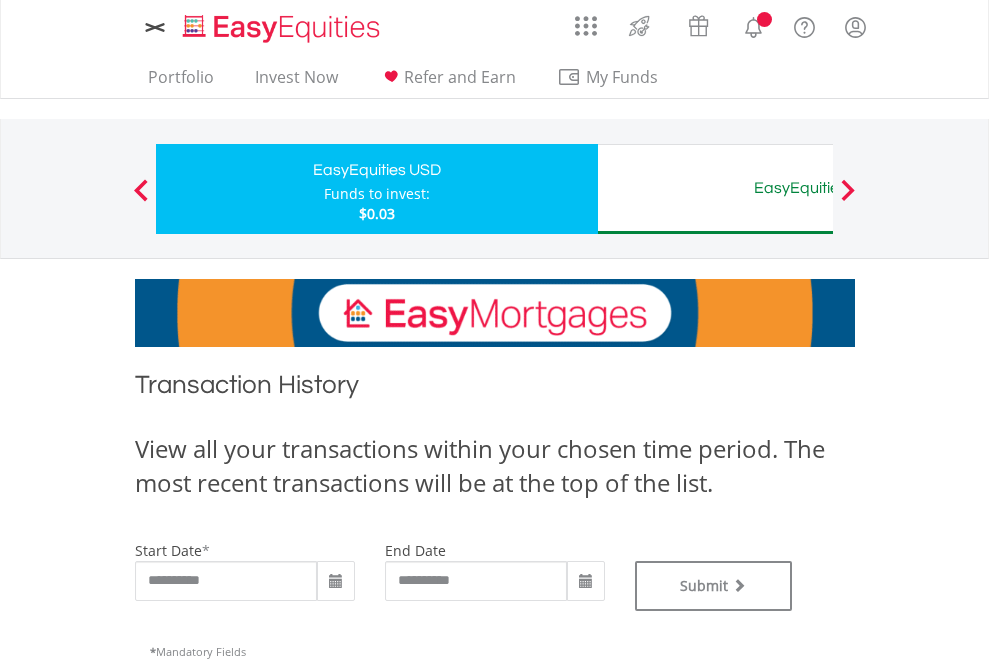 type on "**********" 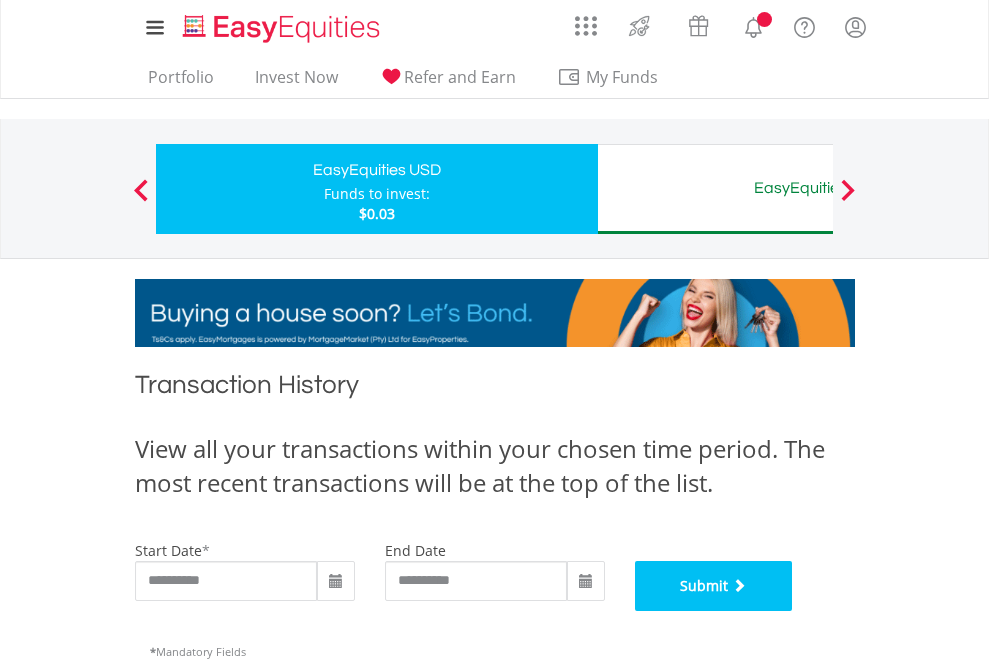 click on "Submit" at bounding box center (714, 586) 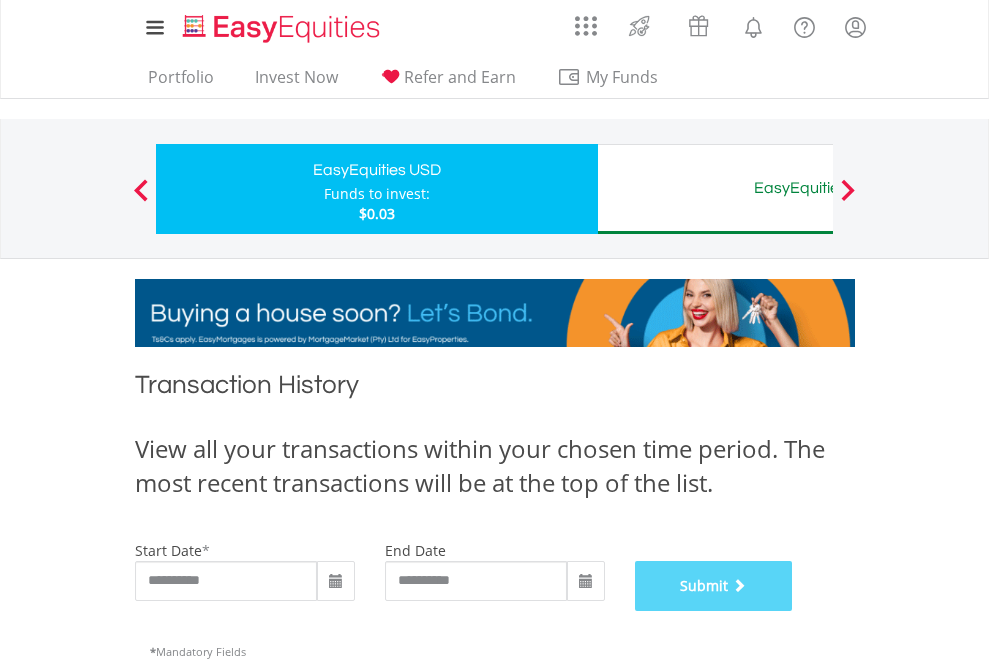 scroll, scrollTop: 811, scrollLeft: 0, axis: vertical 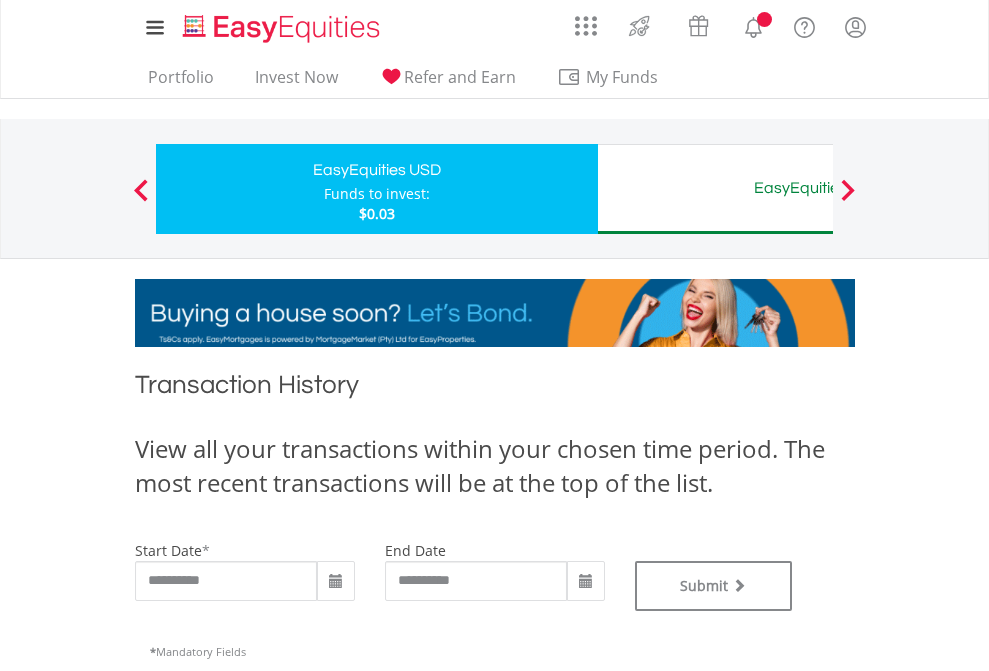 click on "EasyEquities AUD" at bounding box center (818, 188) 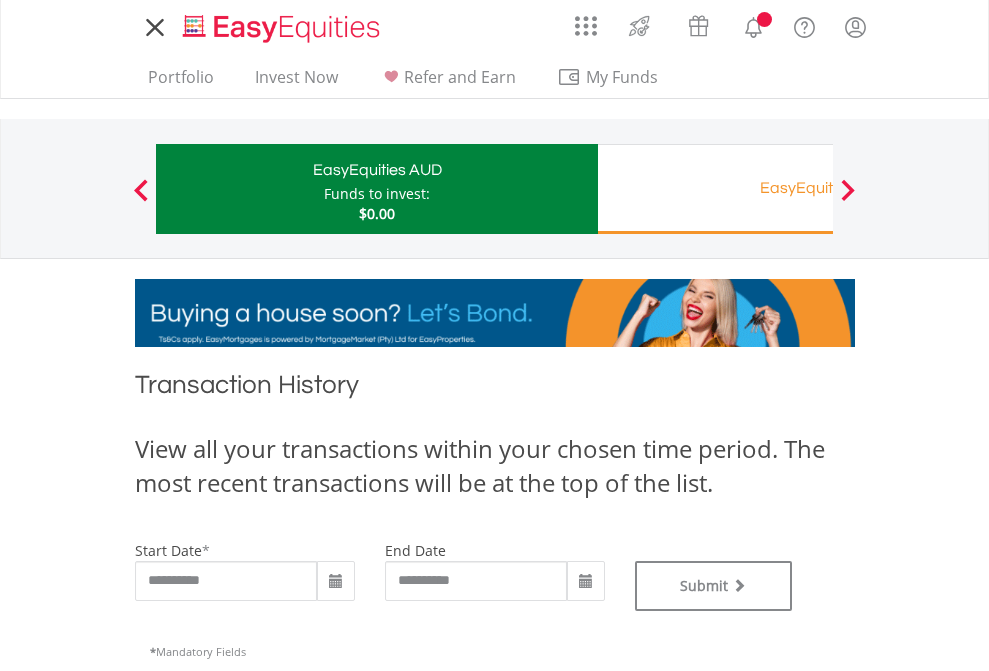 scroll, scrollTop: 0, scrollLeft: 0, axis: both 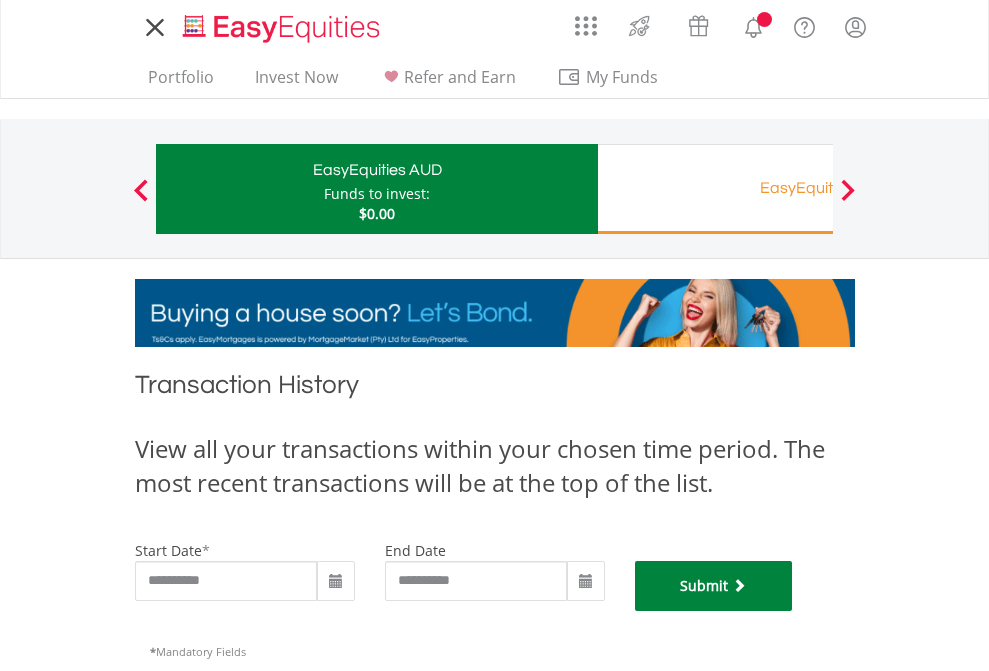 click on "Submit" at bounding box center [714, 586] 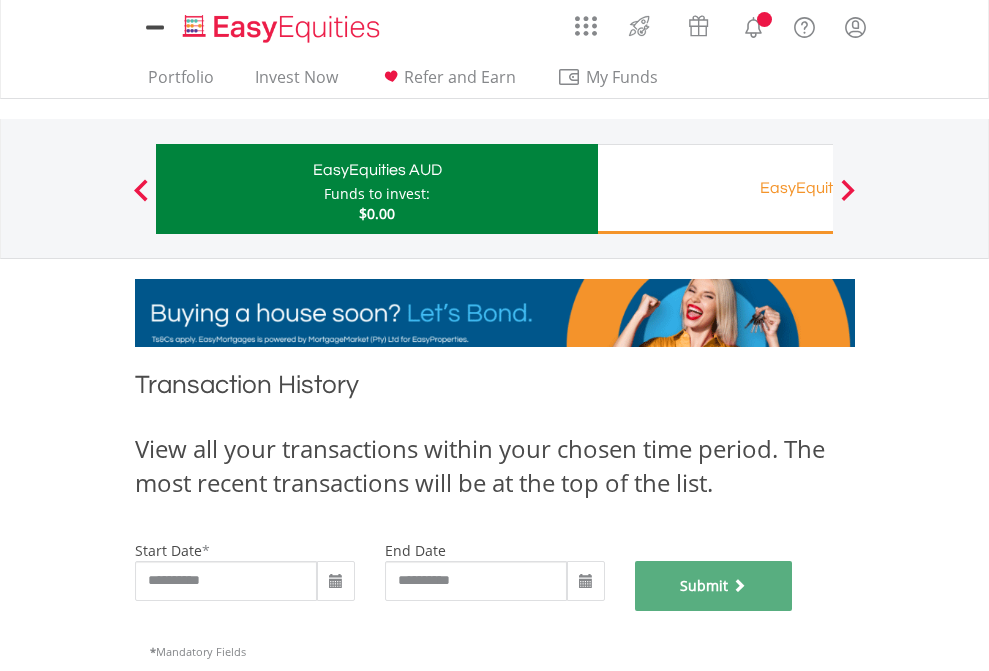 scroll, scrollTop: 811, scrollLeft: 0, axis: vertical 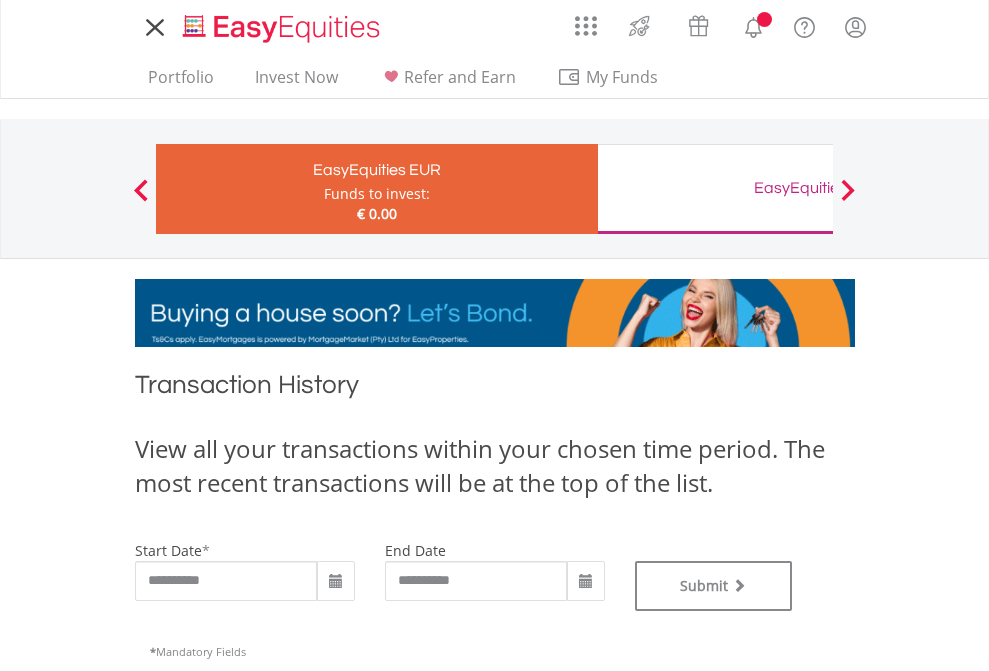 type on "**********" 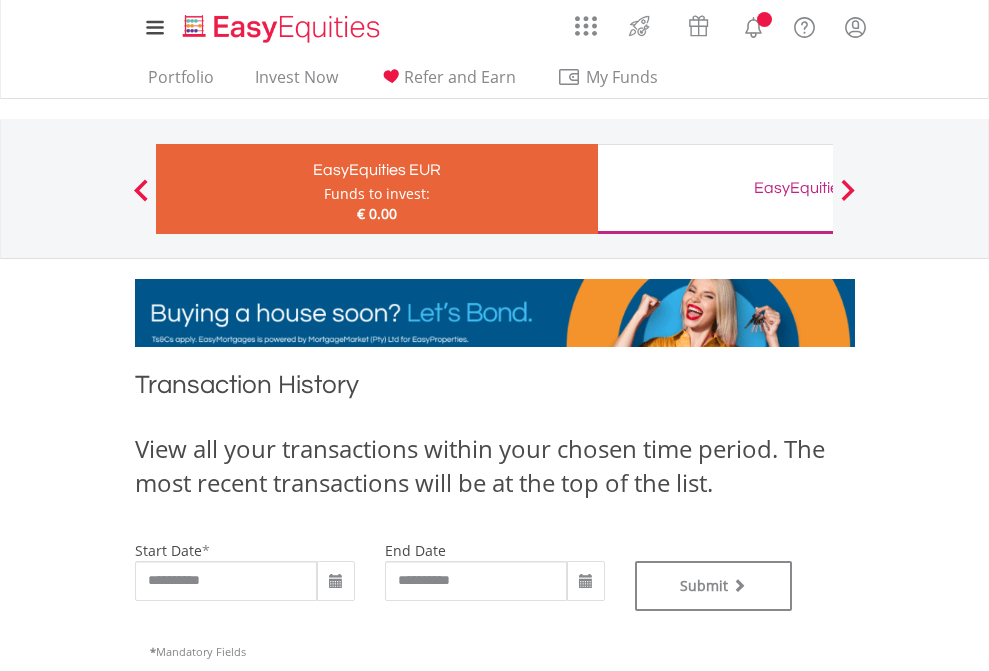 type on "**********" 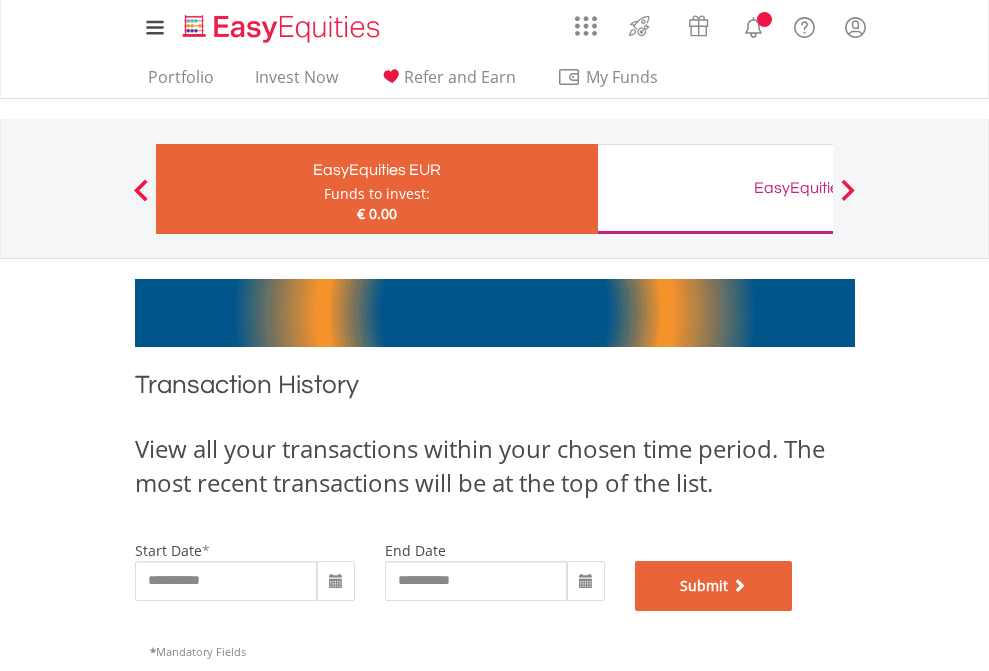 click on "Submit" at bounding box center [714, 586] 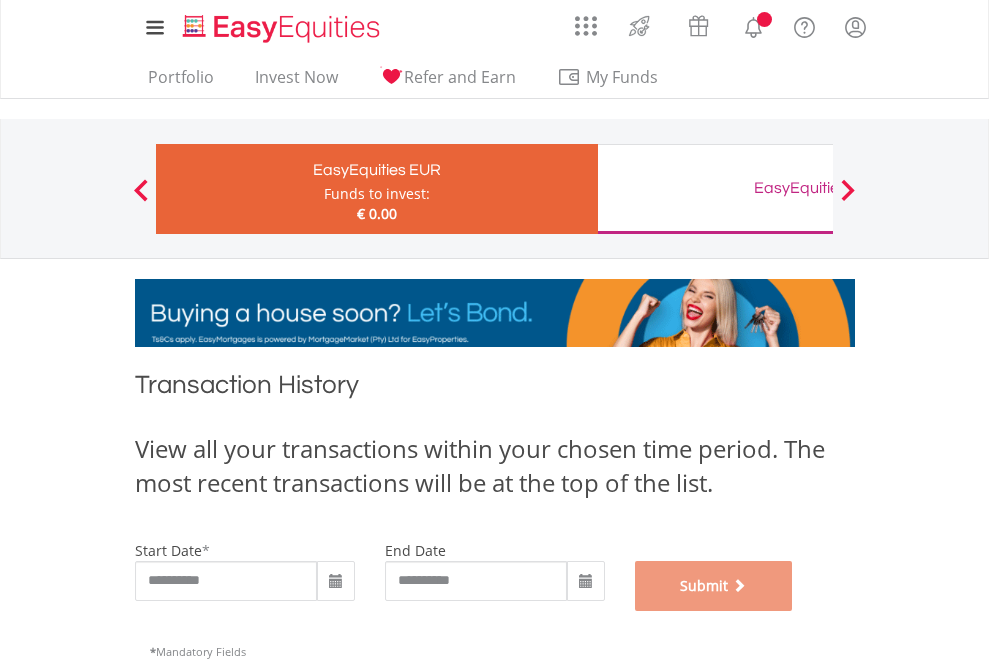 scroll, scrollTop: 811, scrollLeft: 0, axis: vertical 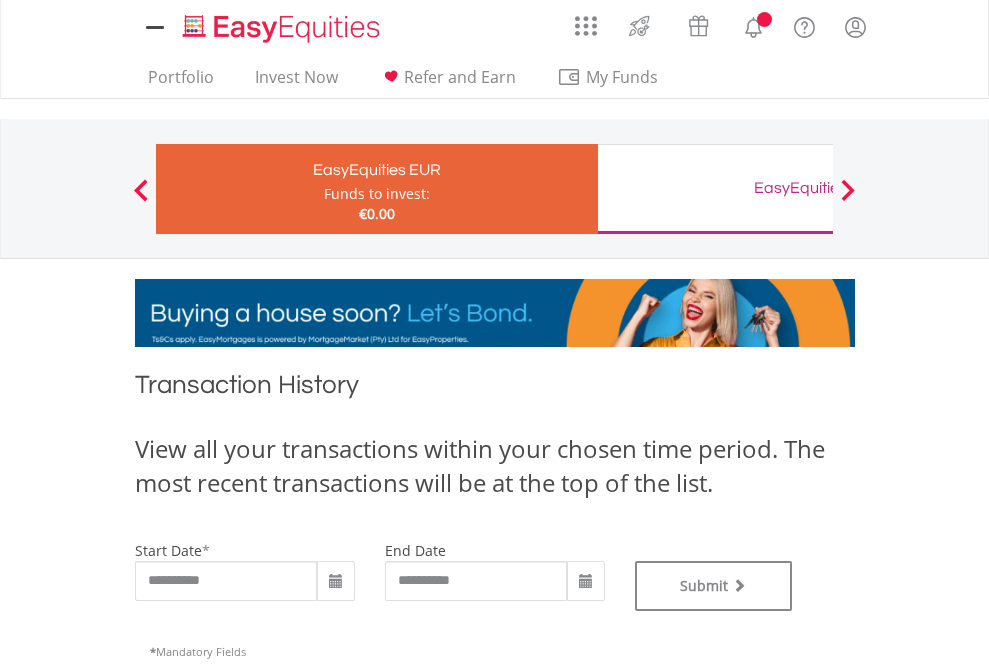 click on "EasyEquities GBP" at bounding box center (818, 188) 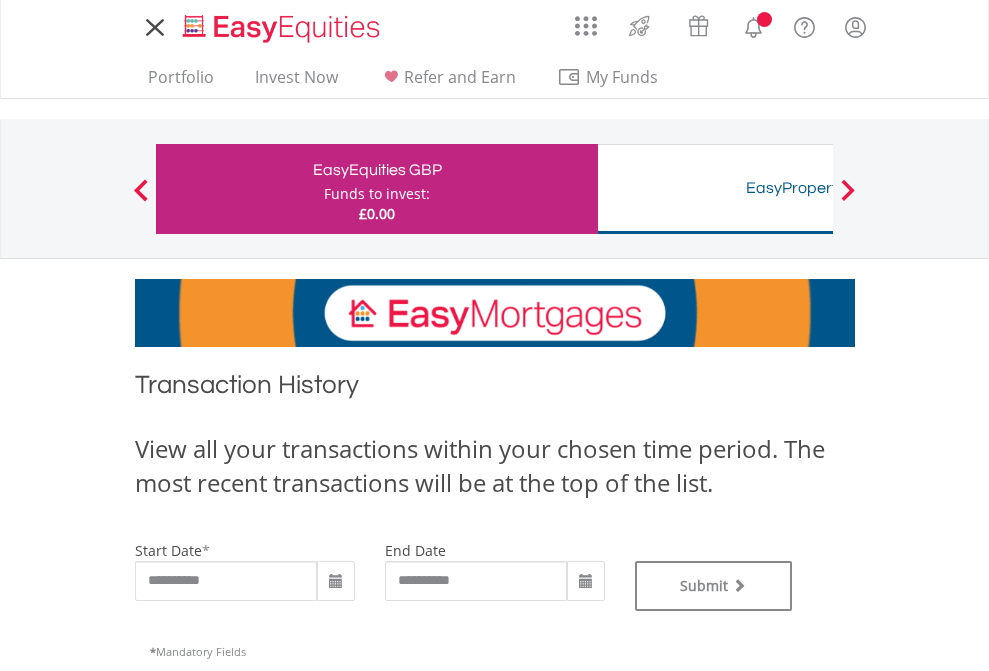 scroll, scrollTop: 0, scrollLeft: 0, axis: both 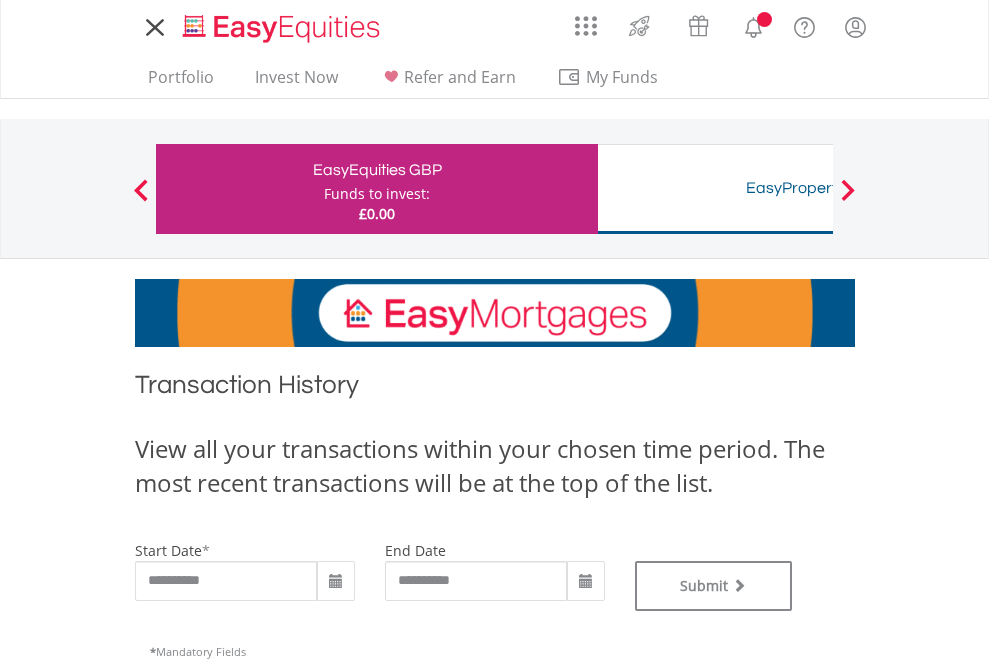 type on "**********" 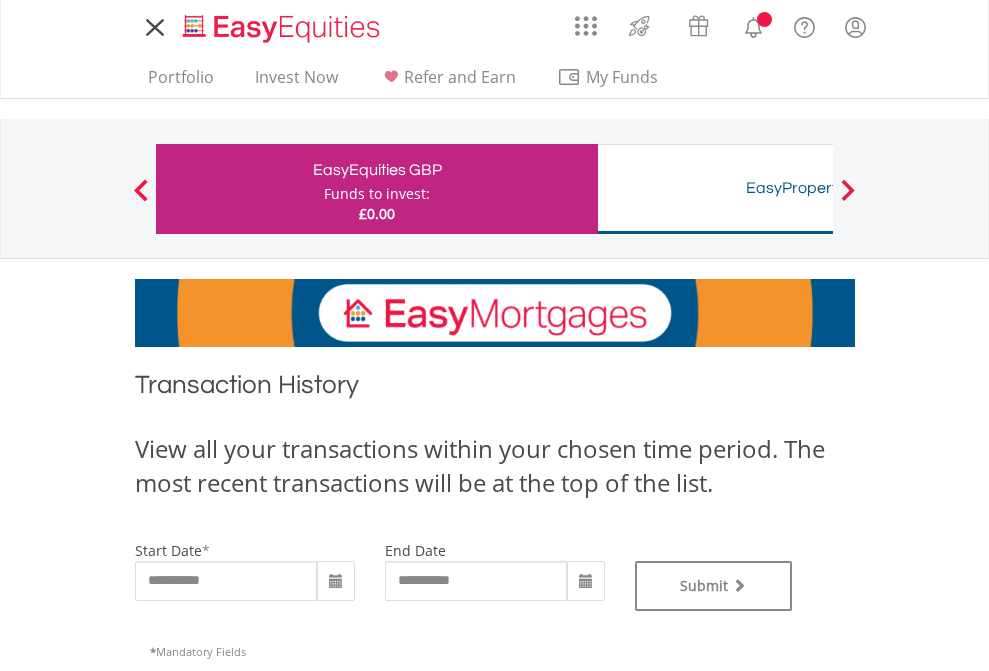 type on "**********" 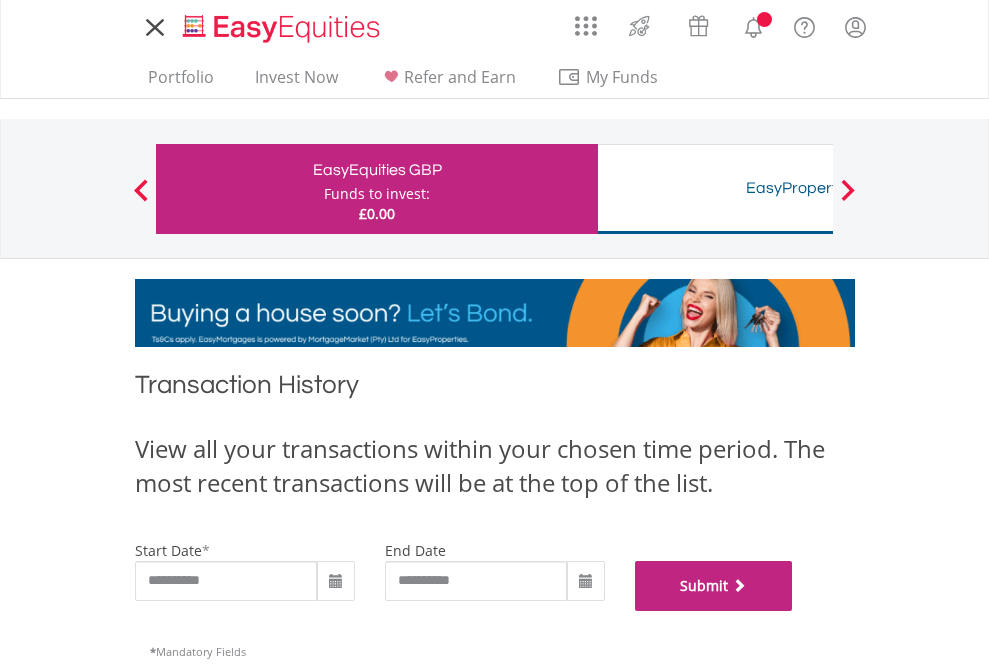 click on "Submit" at bounding box center [714, 586] 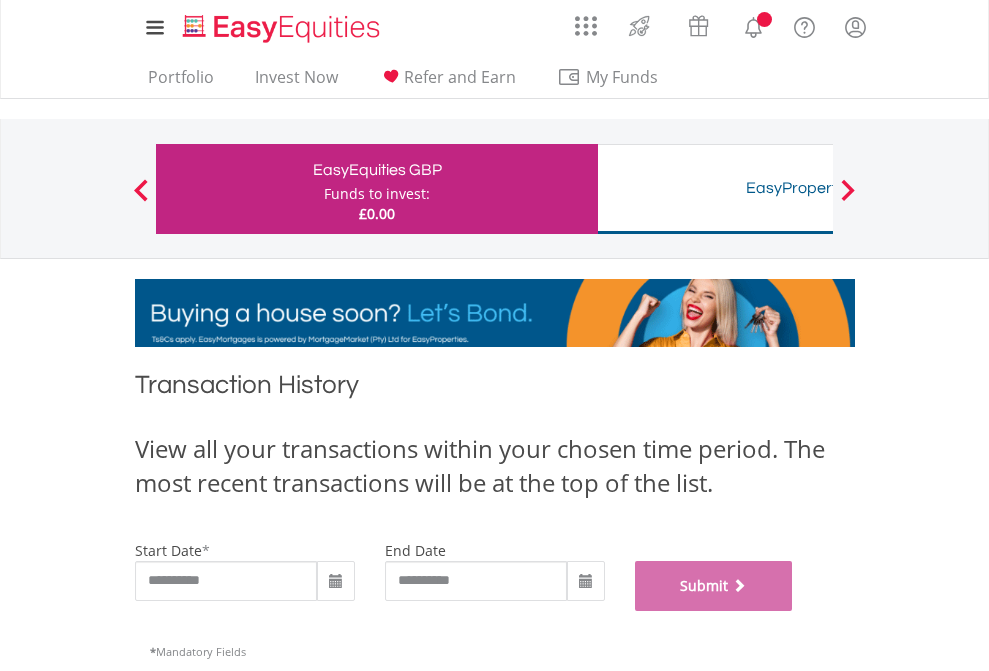 scroll, scrollTop: 811, scrollLeft: 0, axis: vertical 